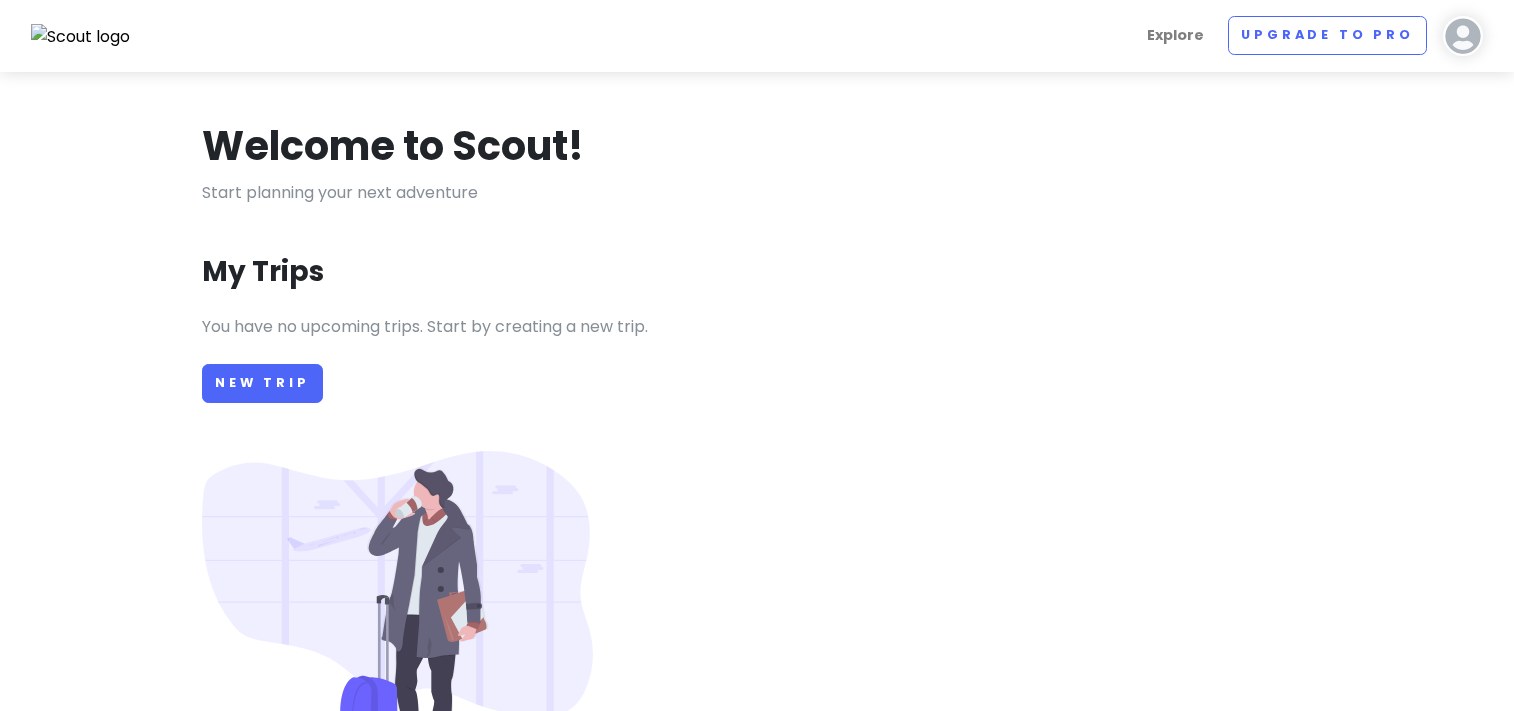 scroll, scrollTop: 0, scrollLeft: 0, axis: both 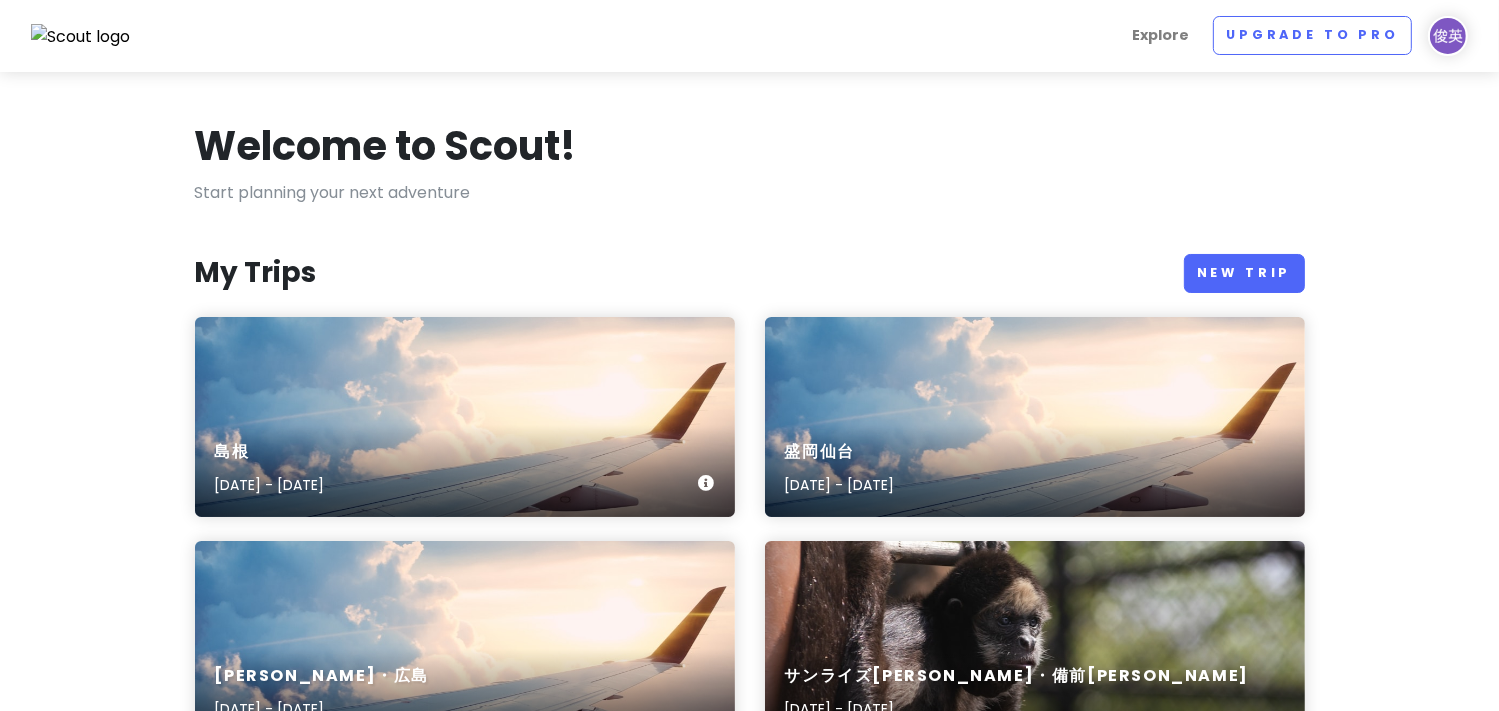 click on "島根 [DATE] - [DATE]" at bounding box center [465, 469] 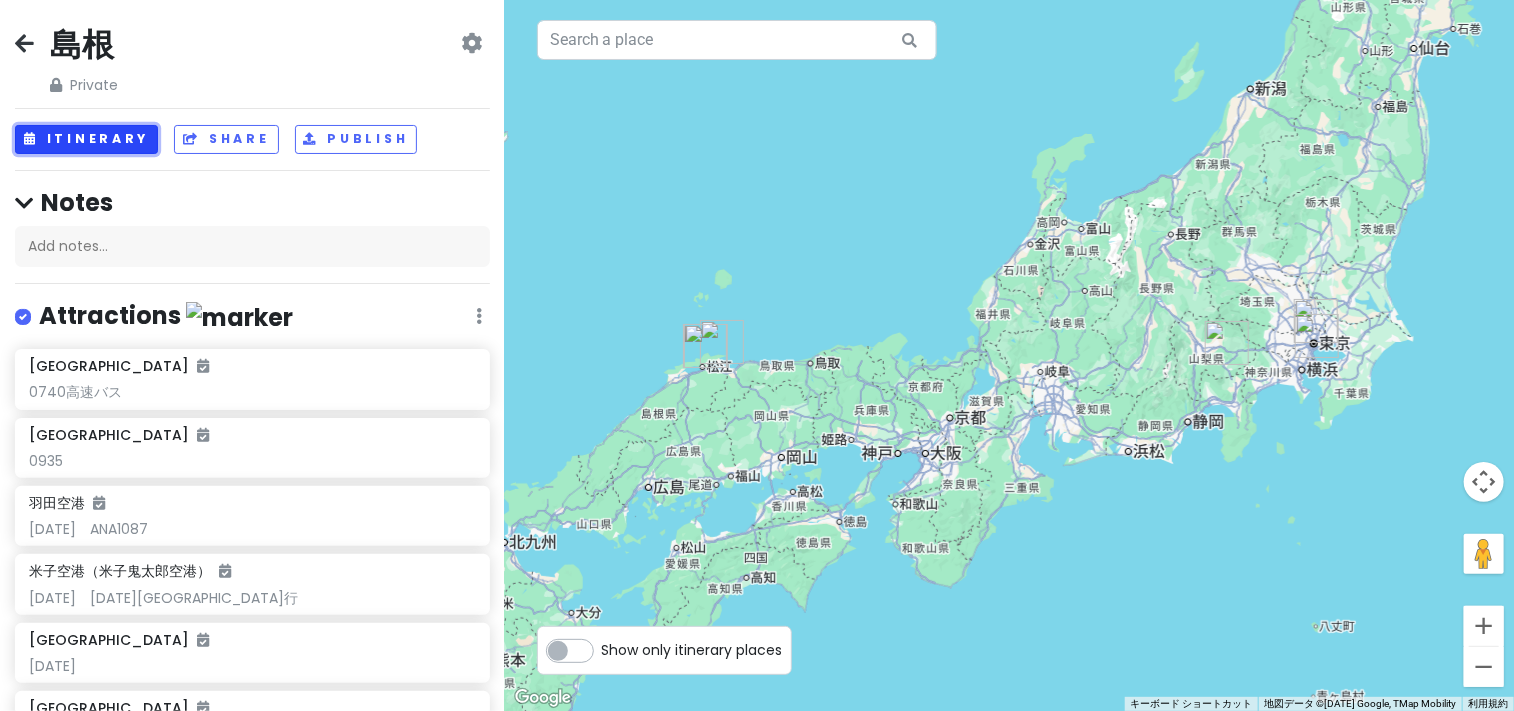 click on "Itinerary" at bounding box center [86, 139] 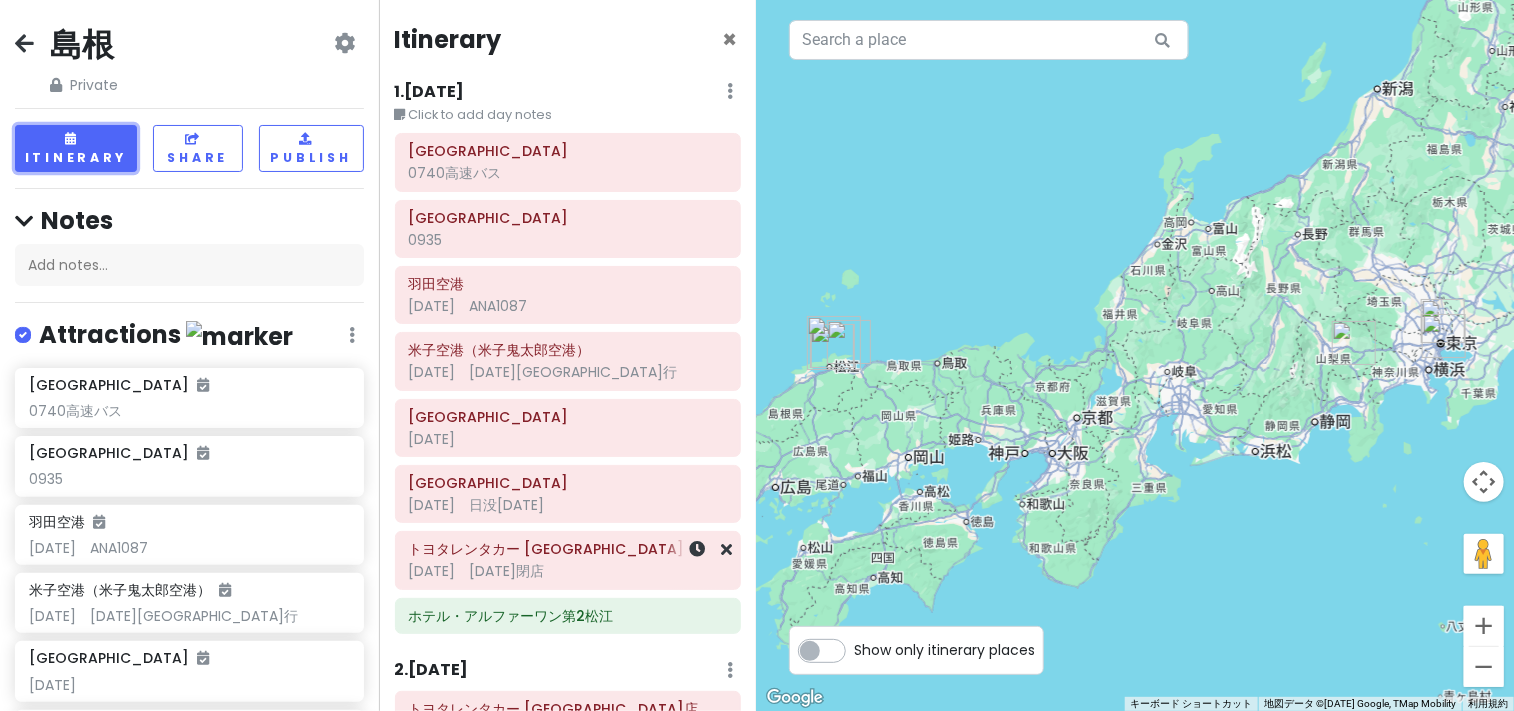 click on "[DATE]　[DATE]閉店" at bounding box center [567, 173] 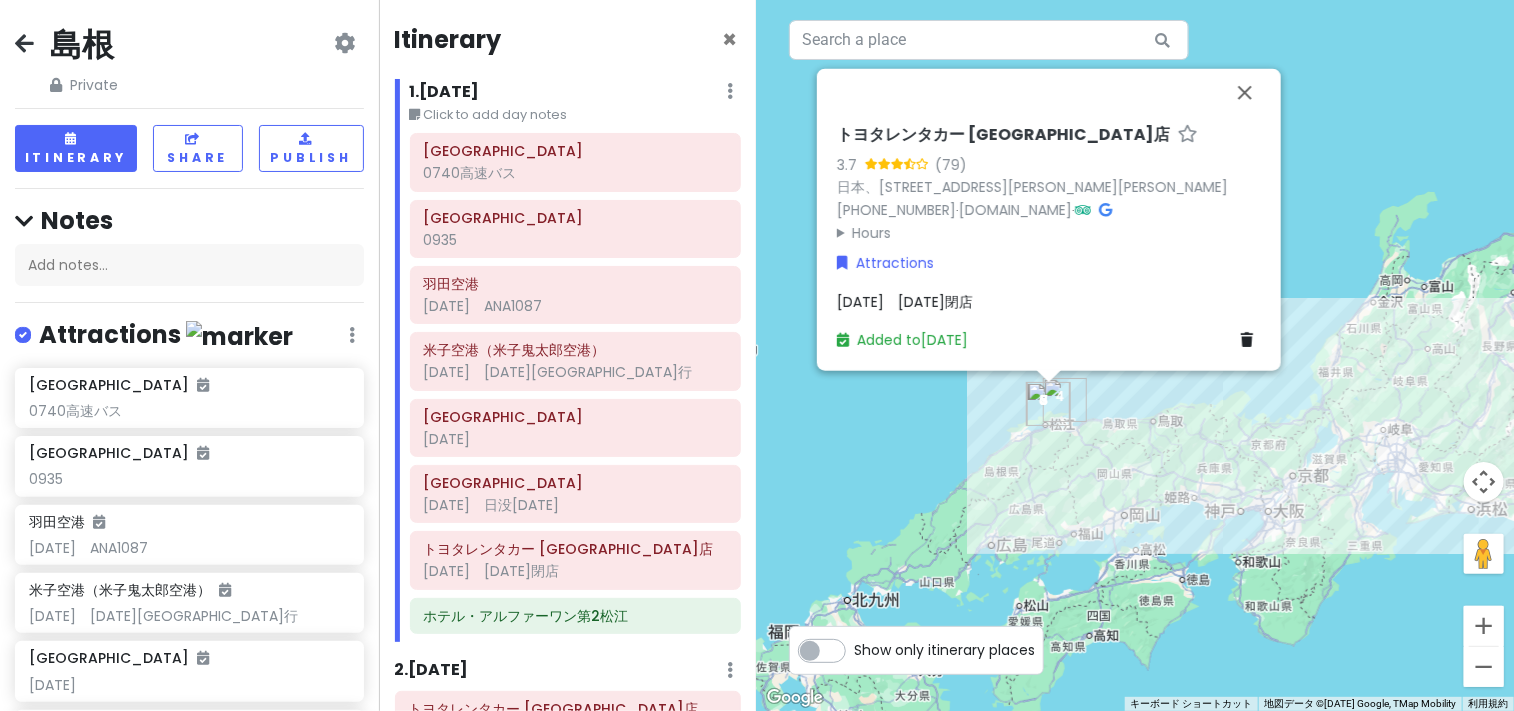 click on "トヨタレンタカー [GEOGRAPHIC_DATA] 3.7        (79) 日本、[STREET_ADDRESS][PERSON_NAME][PERSON_NAME] [PHONE_NUMBER]   ·   [DOMAIN_NAME]   ·   Hours [DATE]  8時00分～20時00分 [DATE]  8時00分～20時00分 [DATE]  8時00分～20時00分 [DATE]  8時00分～20時00分 [DATE]  8時00分～20時00分 [DATE]  8時00分～20時00分 [DATE]  8時00分～20時00分 Attractions [DATE]　[DATE]閉店 Added to  [DATE]" at bounding box center [1049, 237] 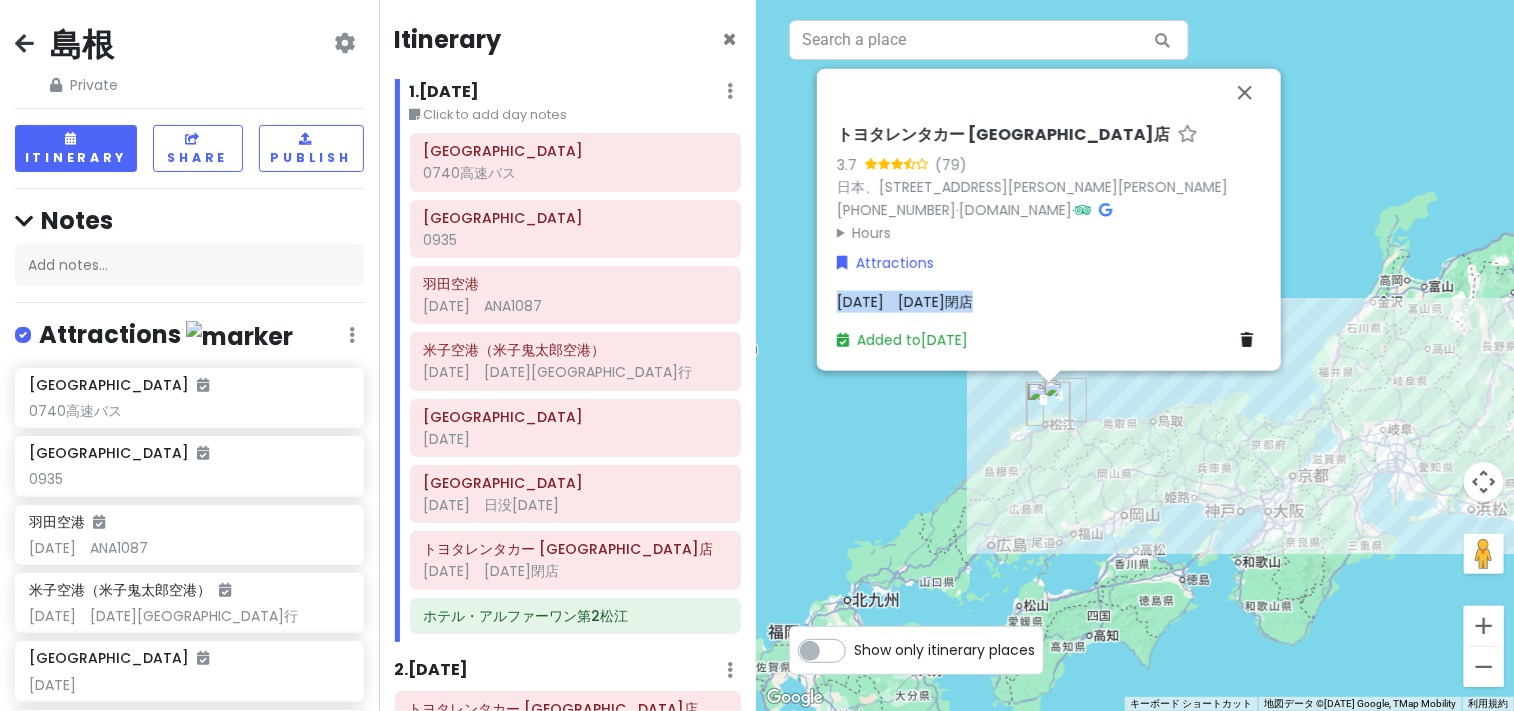 click on "[DATE]　[DATE]閉店" at bounding box center [1049, 301] 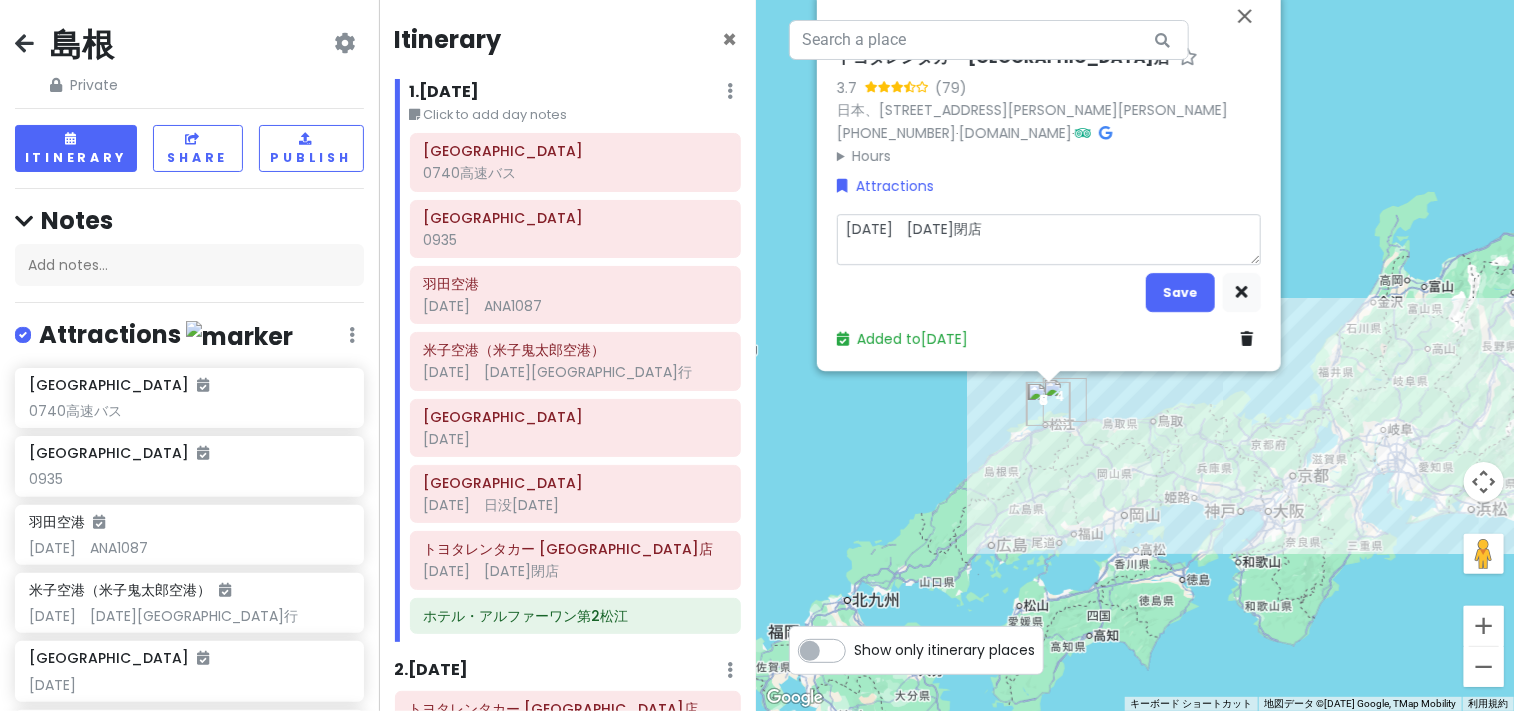 drag, startPoint x: 916, startPoint y: 226, endPoint x: 792, endPoint y: 223, distance: 124.036285 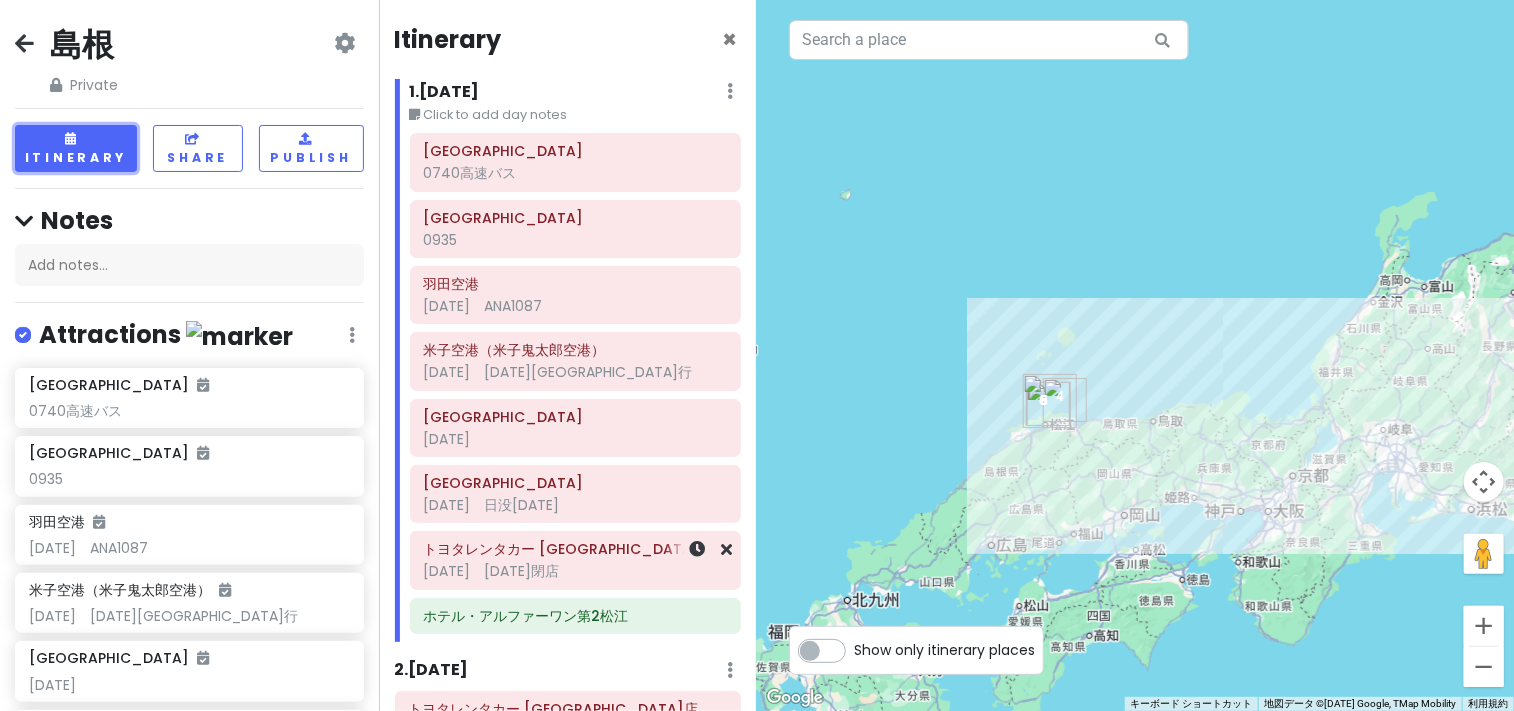 click on "トヨタレンタカー [GEOGRAPHIC_DATA]店" at bounding box center [575, 549] 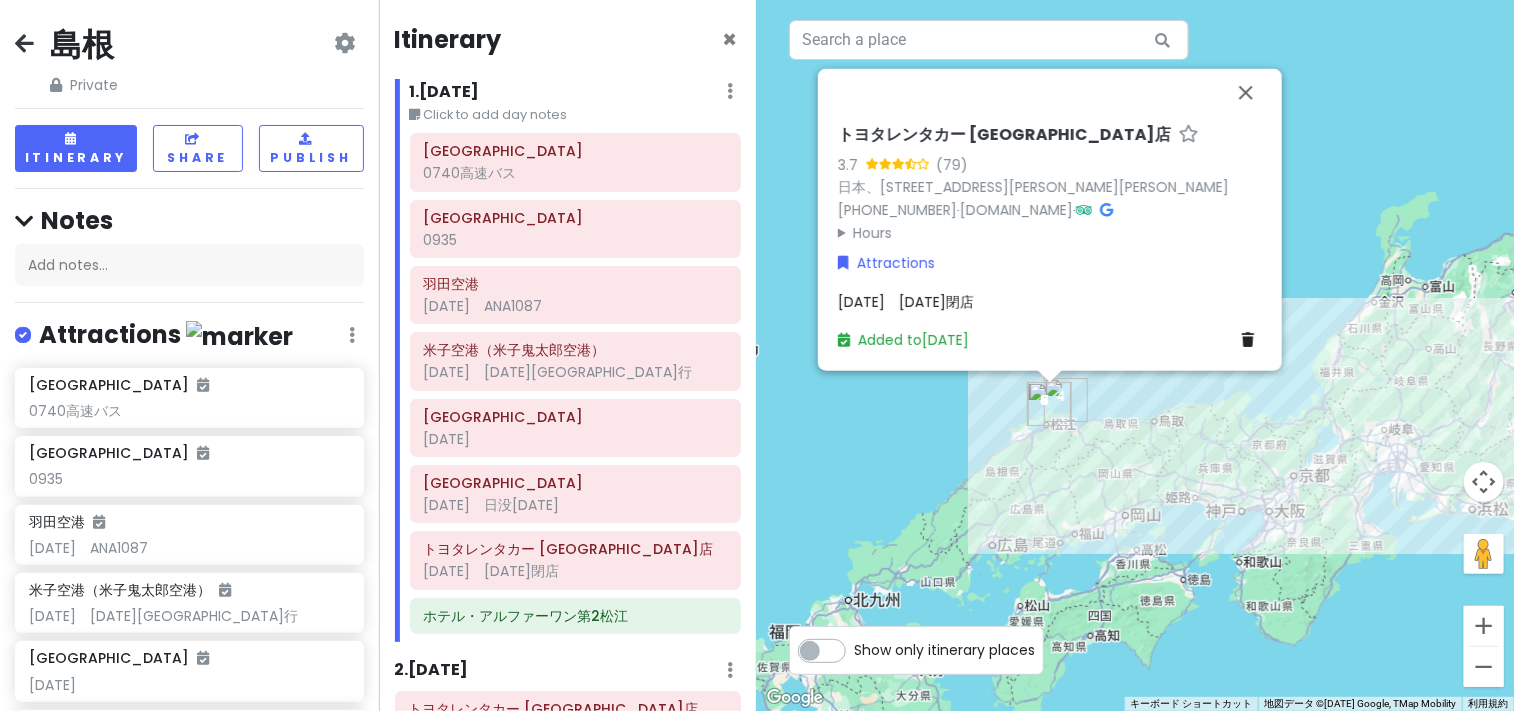 click on "[DATE]　[DATE]閉店" at bounding box center [1050, 301] 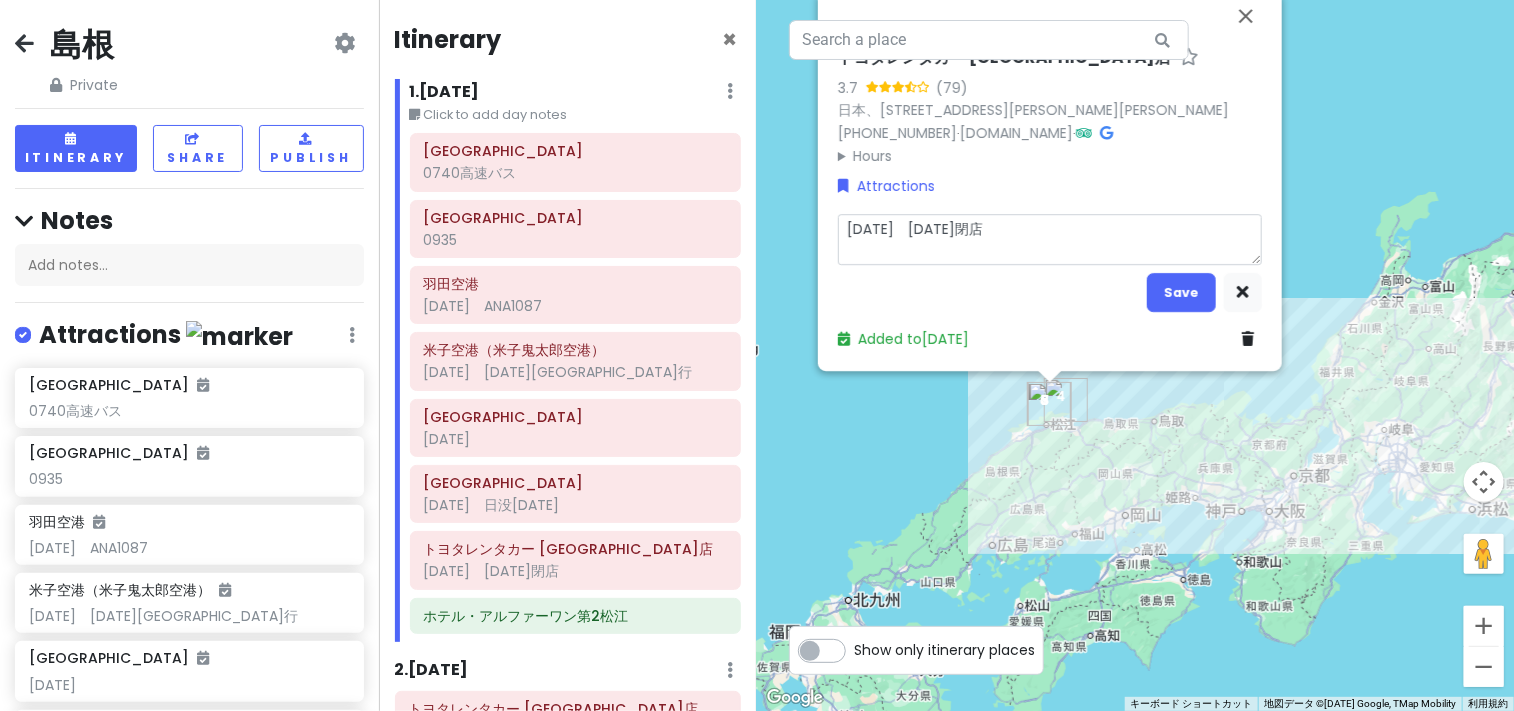 drag, startPoint x: 980, startPoint y: 240, endPoint x: 848, endPoint y: 216, distance: 134.16408 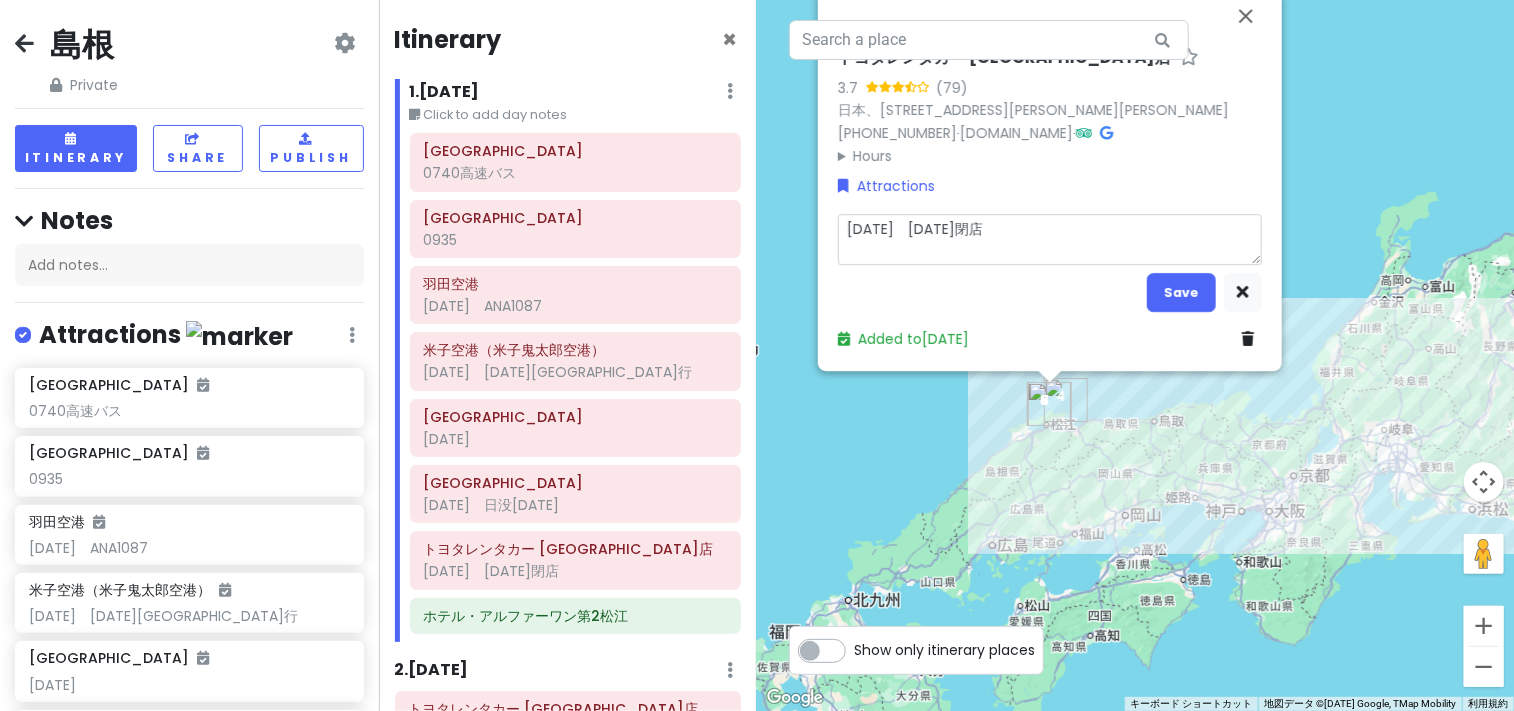 click at bounding box center [1248, 339] 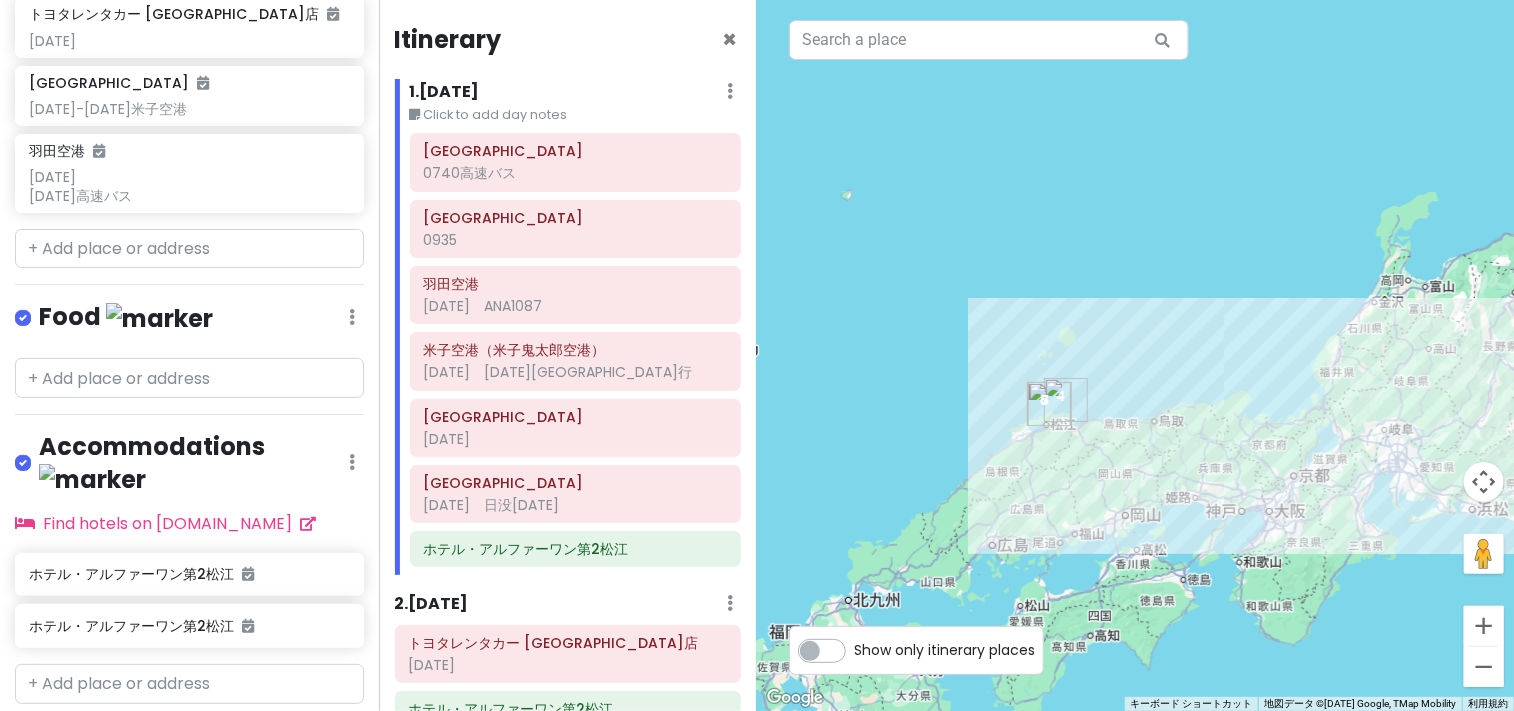 scroll, scrollTop: 877, scrollLeft: 0, axis: vertical 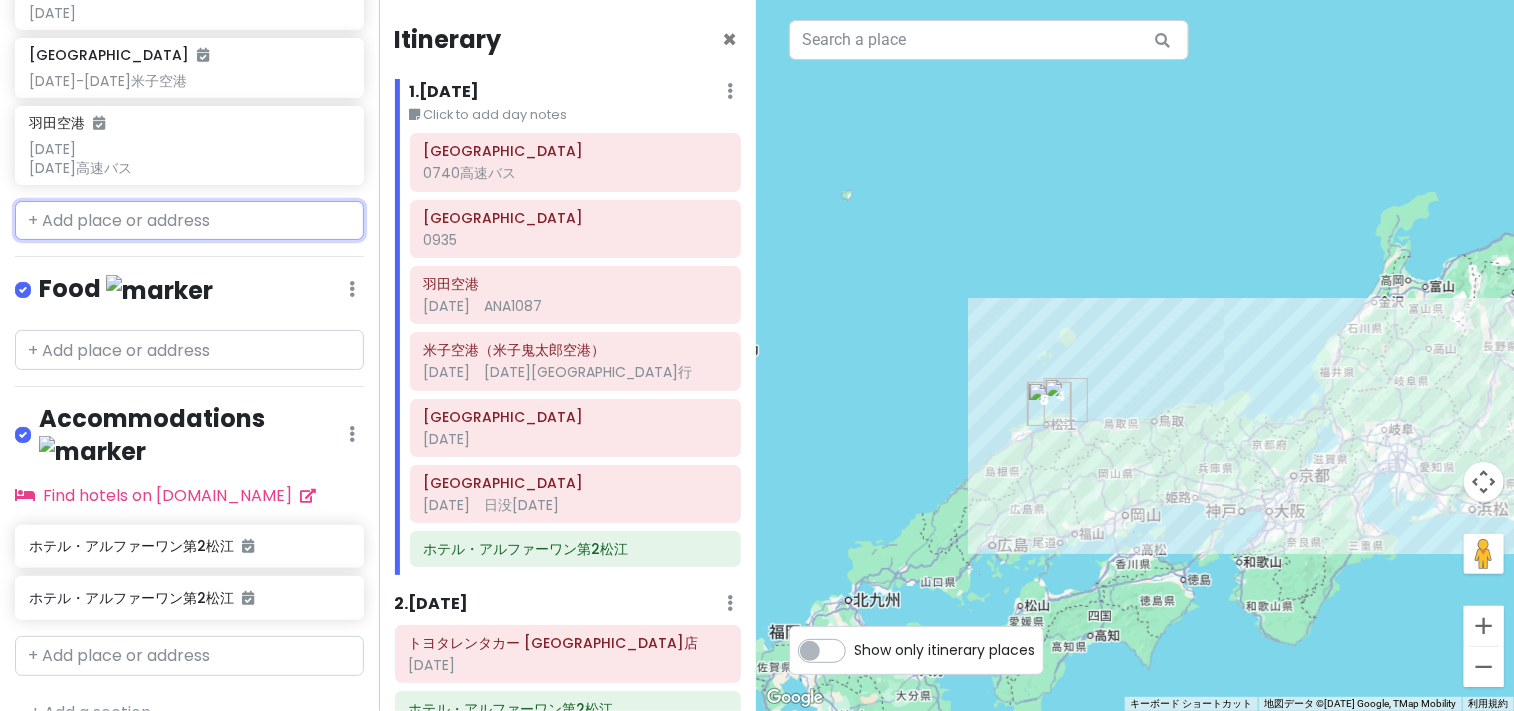 click at bounding box center (189, 221) 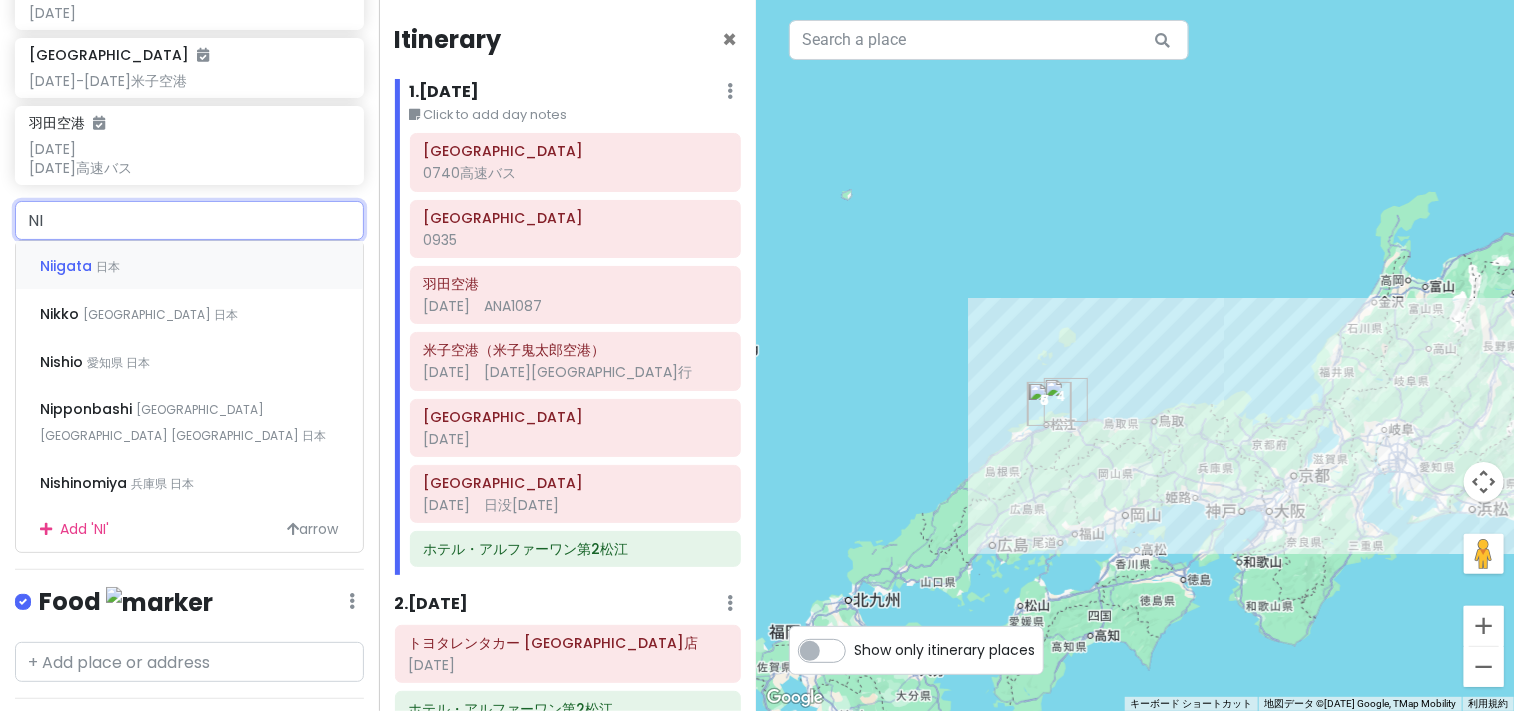 type on "N" 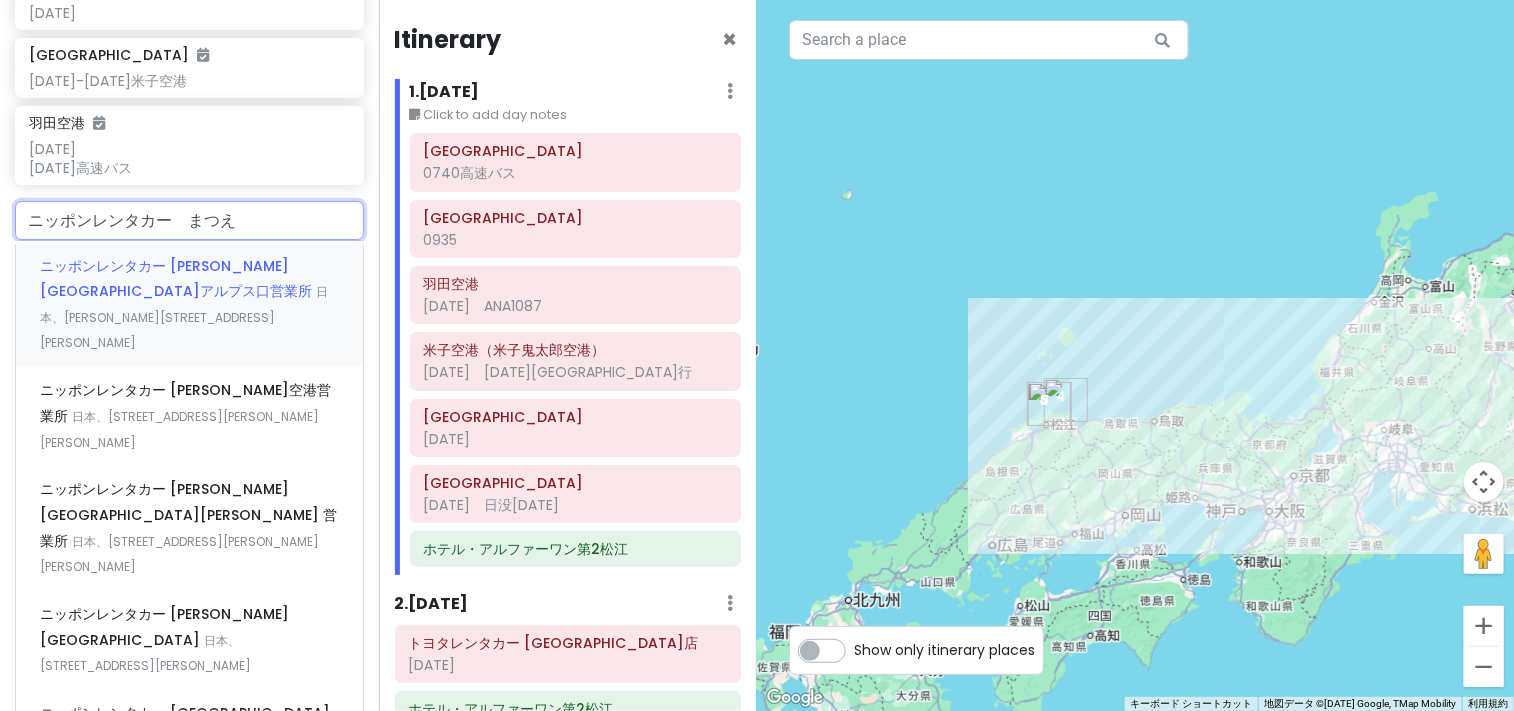 type on "ニッポンレンタカー　松江" 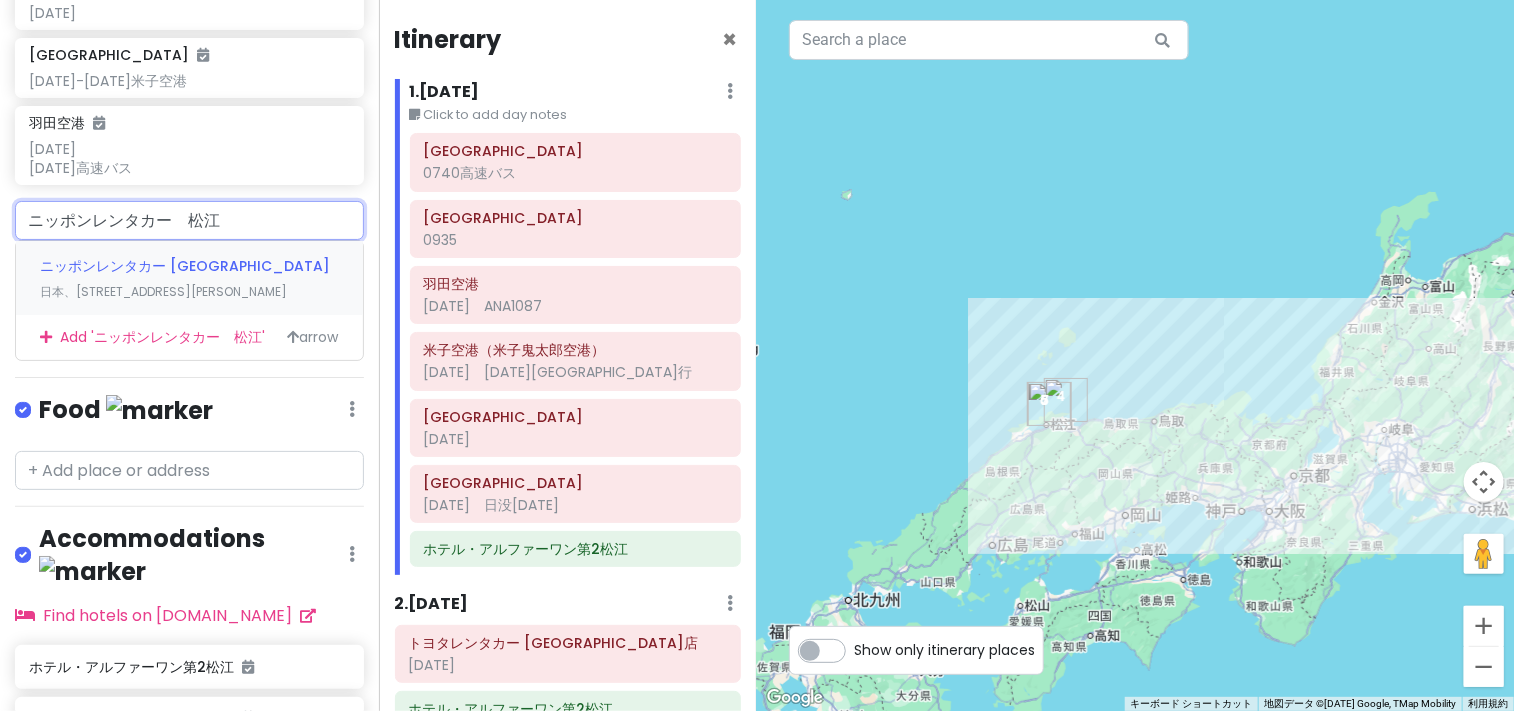 click on "ニッポンレンタカー [GEOGRAPHIC_DATA]" at bounding box center [185, 266] 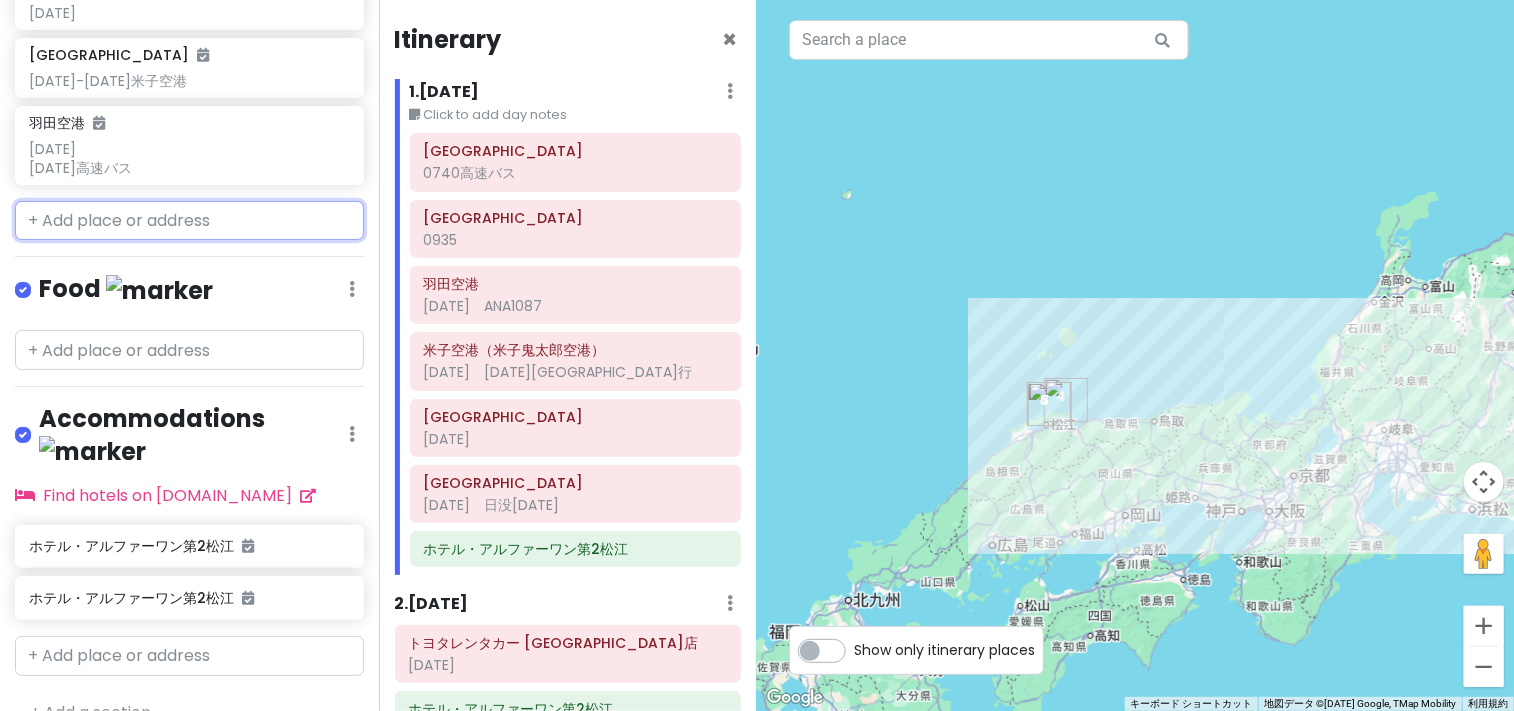 scroll, scrollTop: 929, scrollLeft: 0, axis: vertical 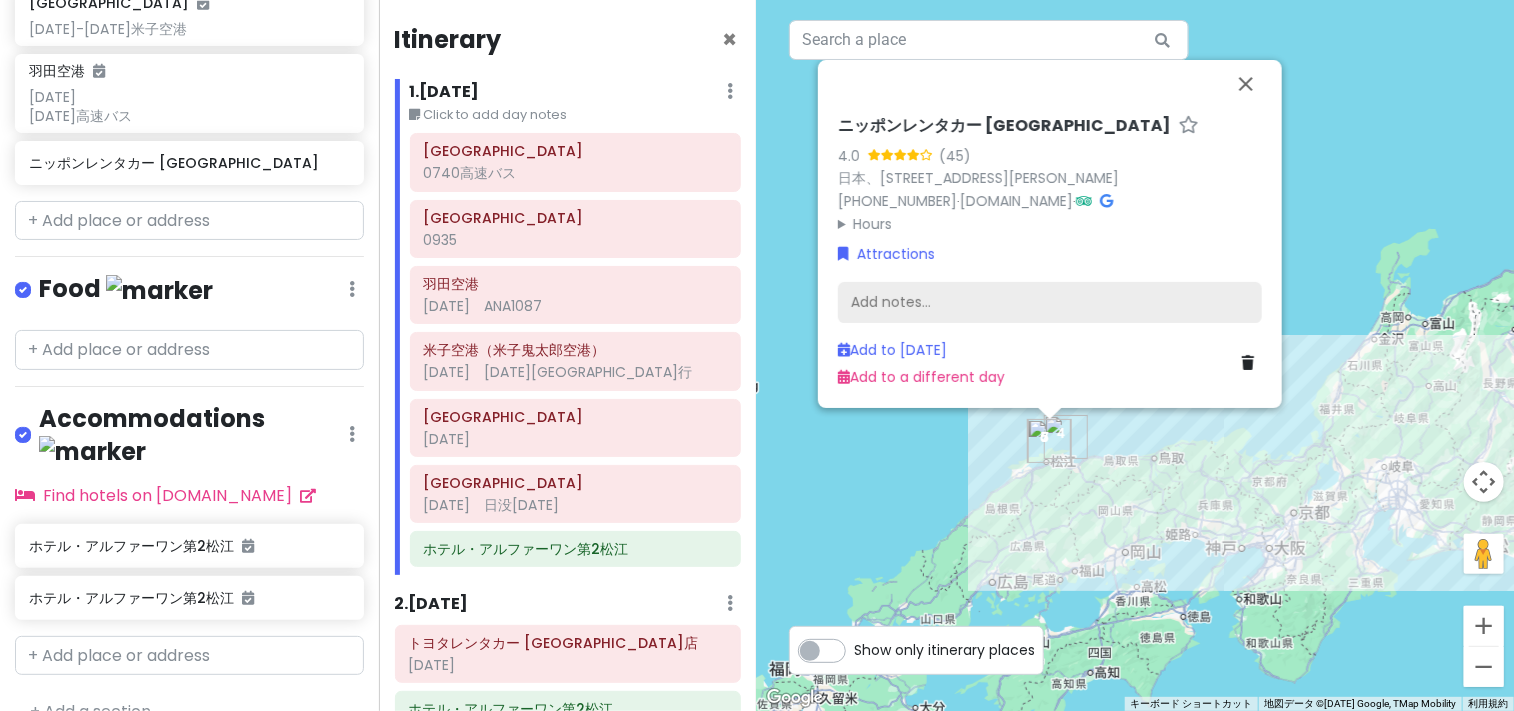 click on "Add notes..." at bounding box center (1050, 302) 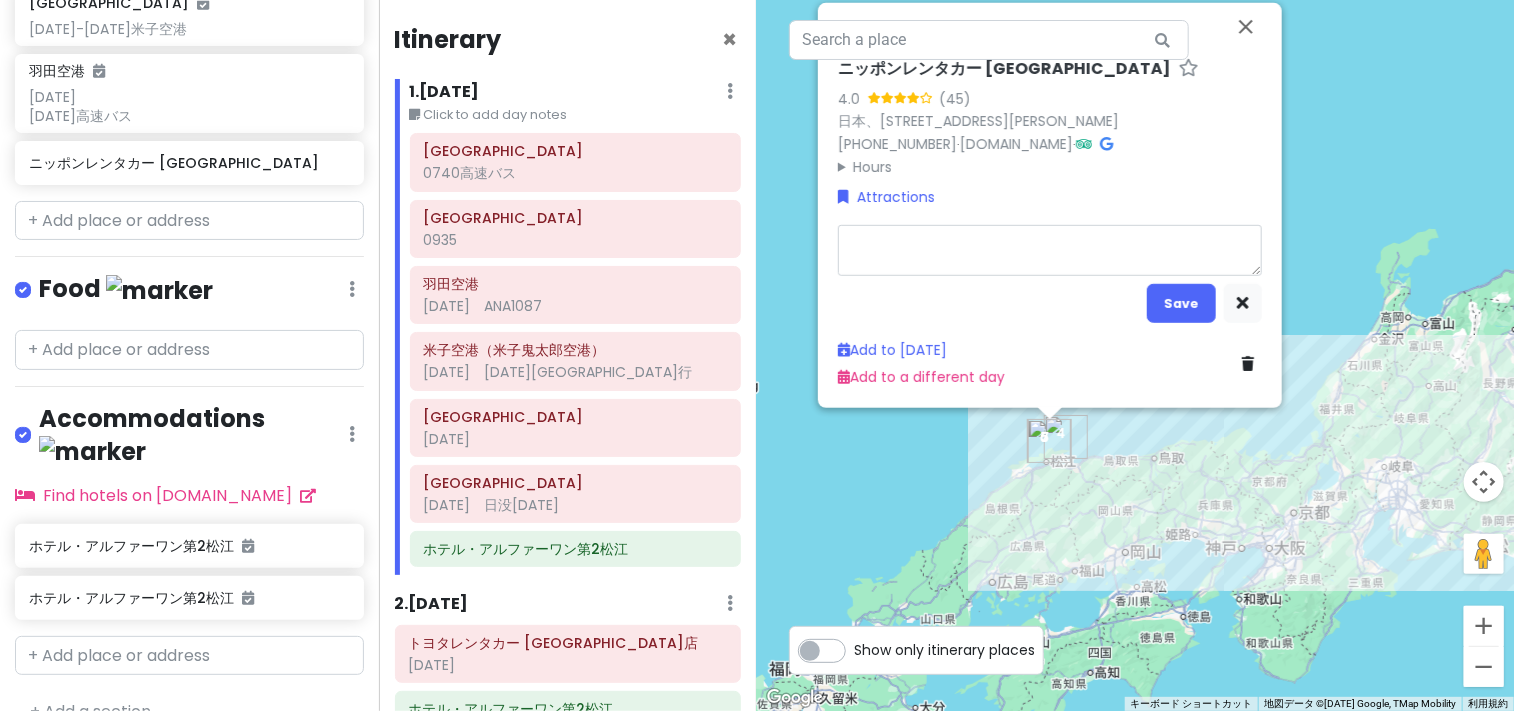 type on "x" 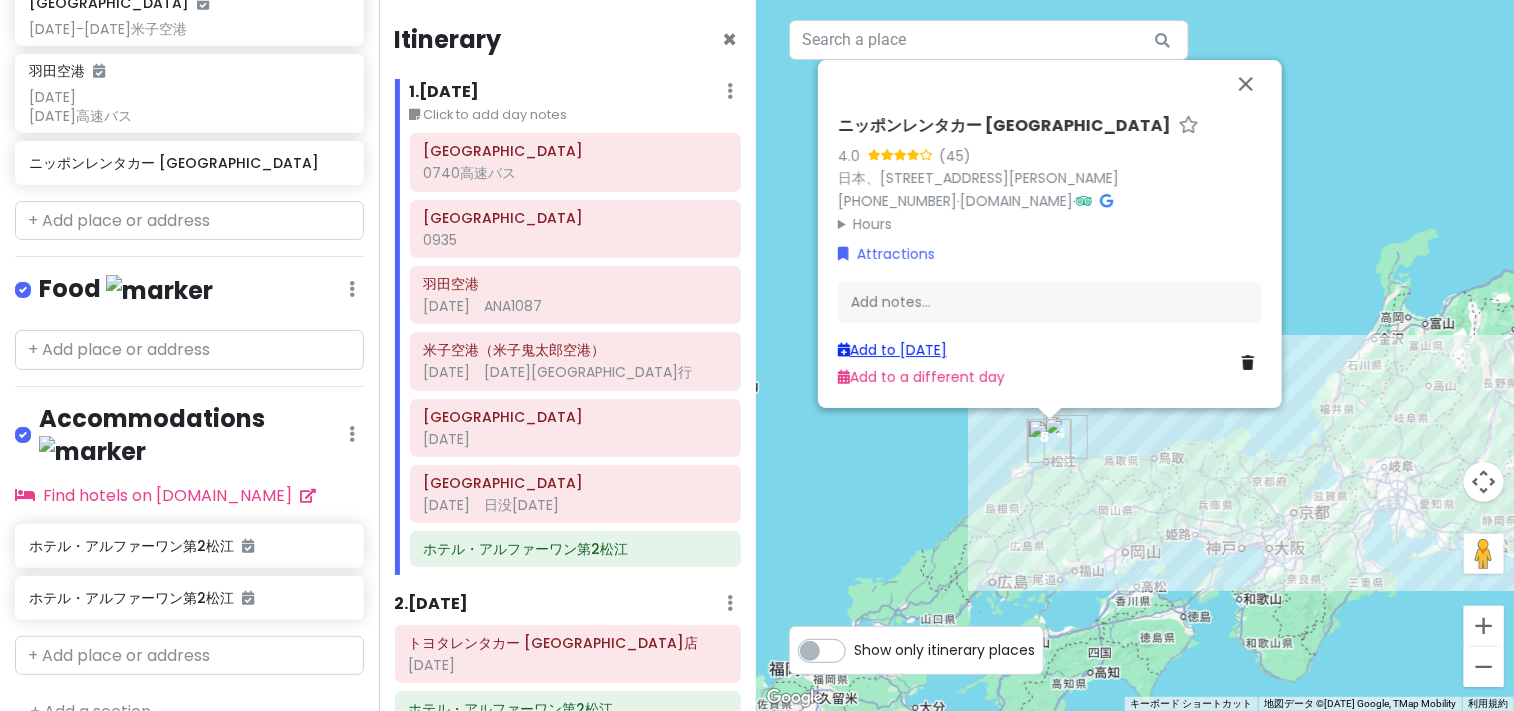 click on "Add to   [DATE]" at bounding box center (892, 350) 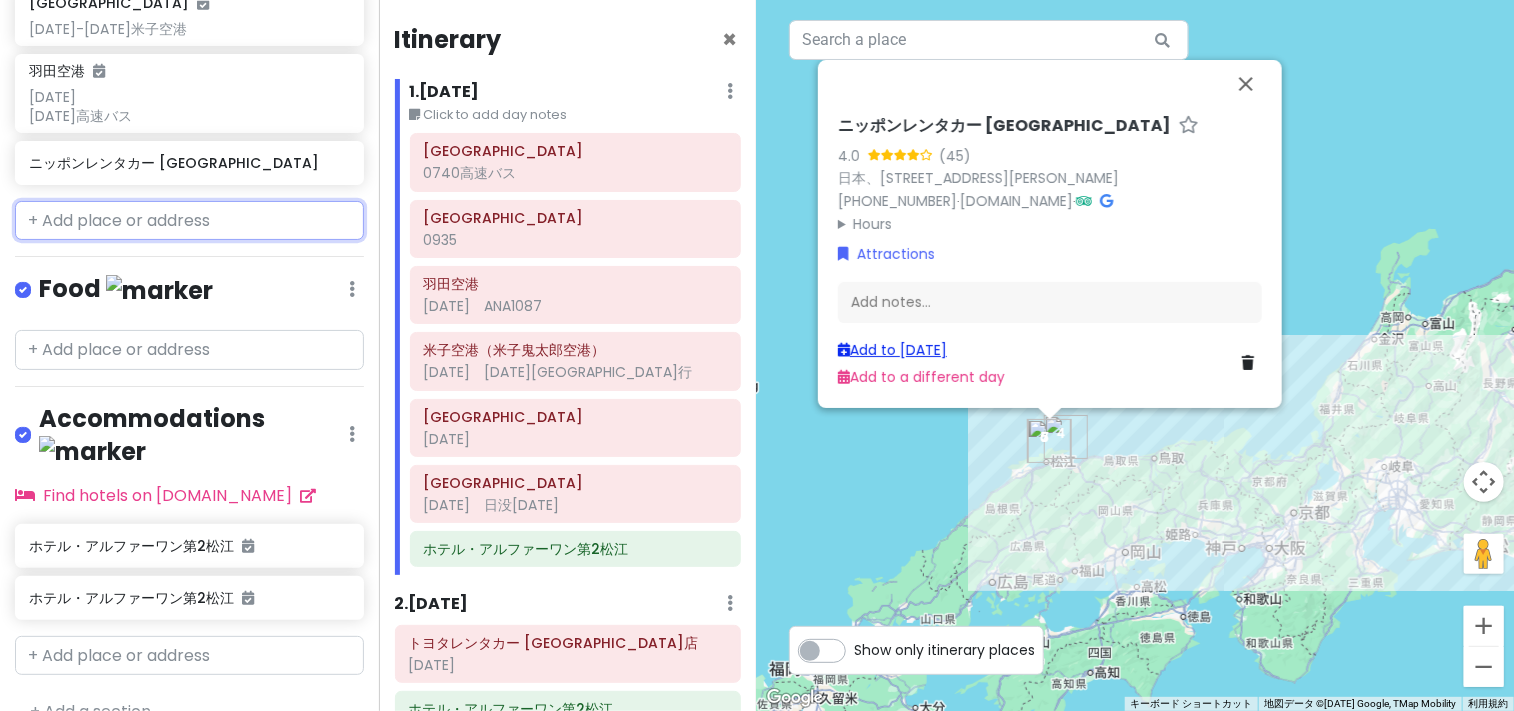 scroll, scrollTop: 946, scrollLeft: 0, axis: vertical 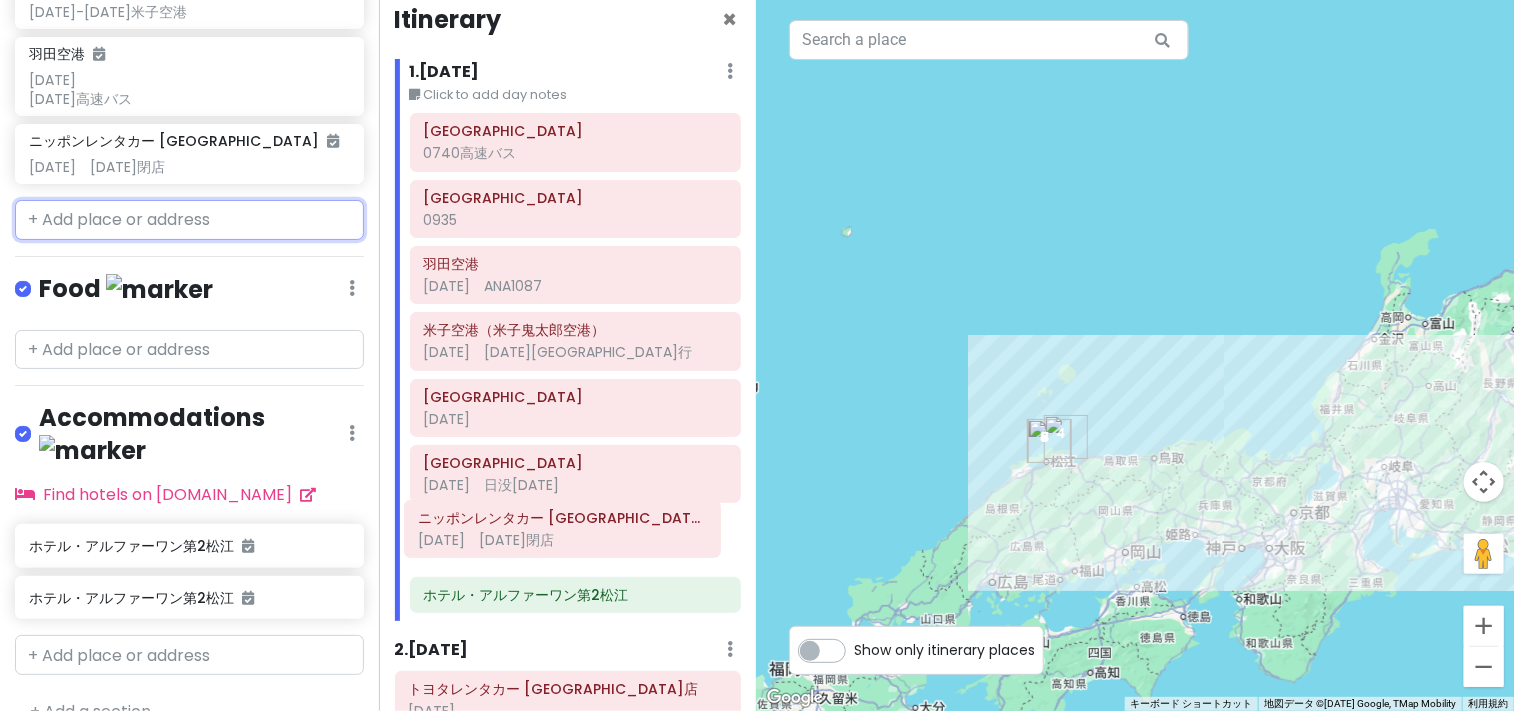 drag, startPoint x: 569, startPoint y: 604, endPoint x: 564, endPoint y: 531, distance: 73.171036 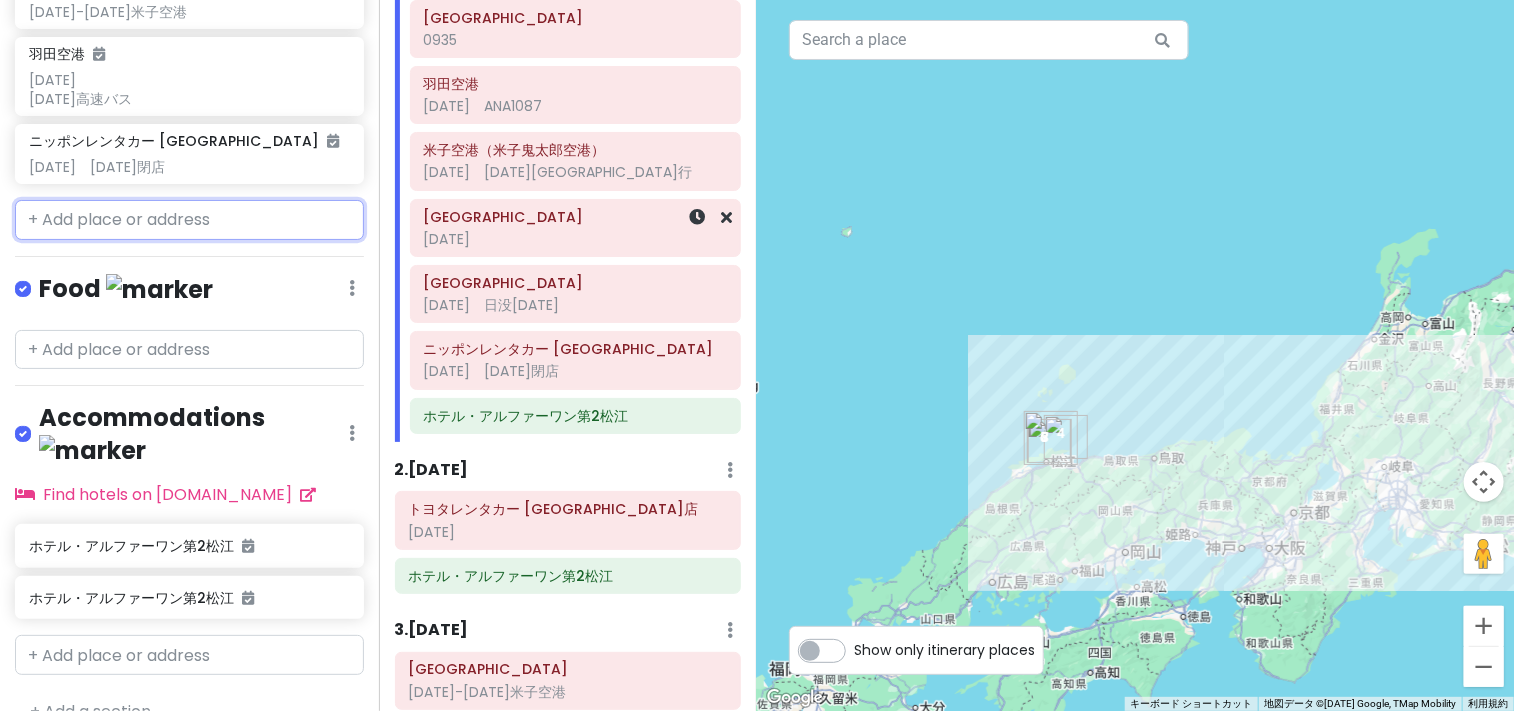 scroll, scrollTop: 354, scrollLeft: 0, axis: vertical 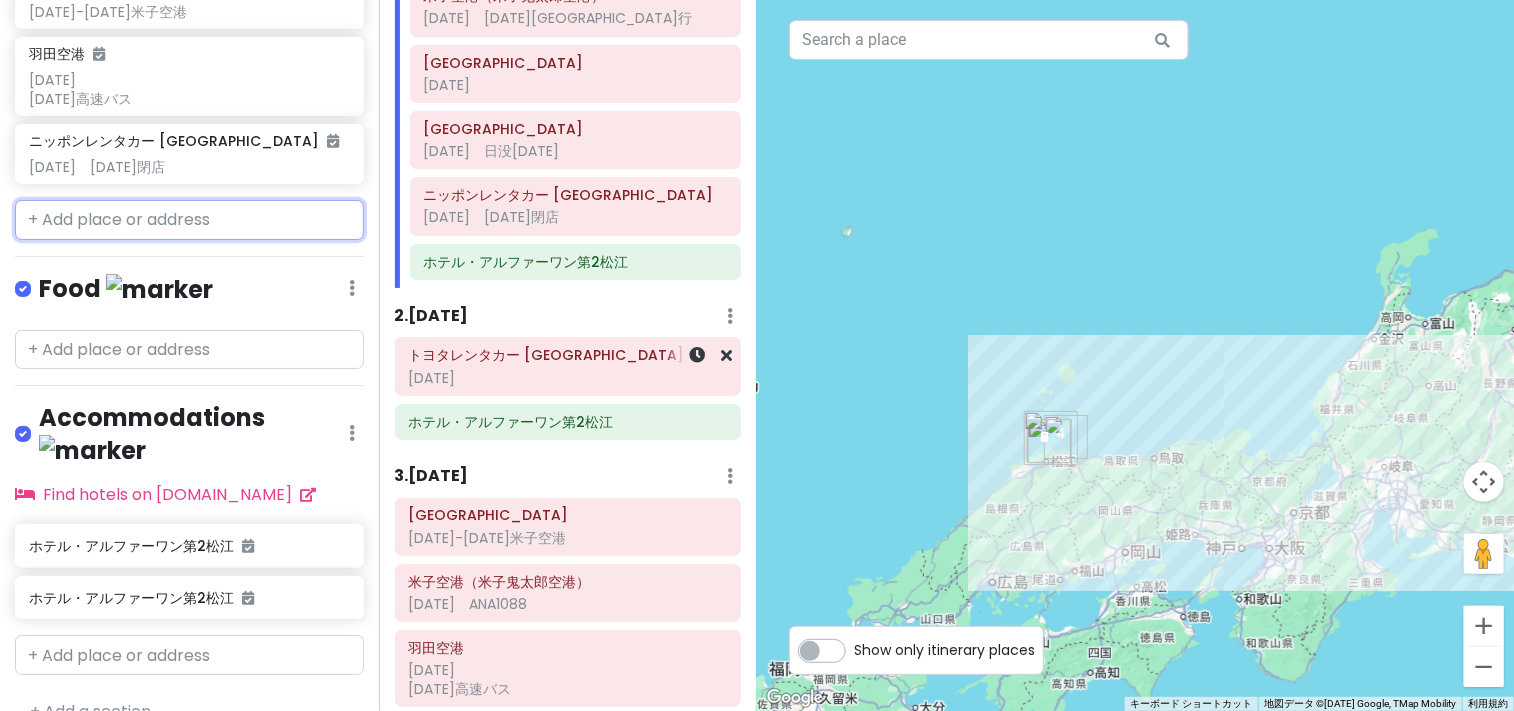 click on "トヨタレンタカー [GEOGRAPHIC_DATA] [DATE]" at bounding box center (567, 367) 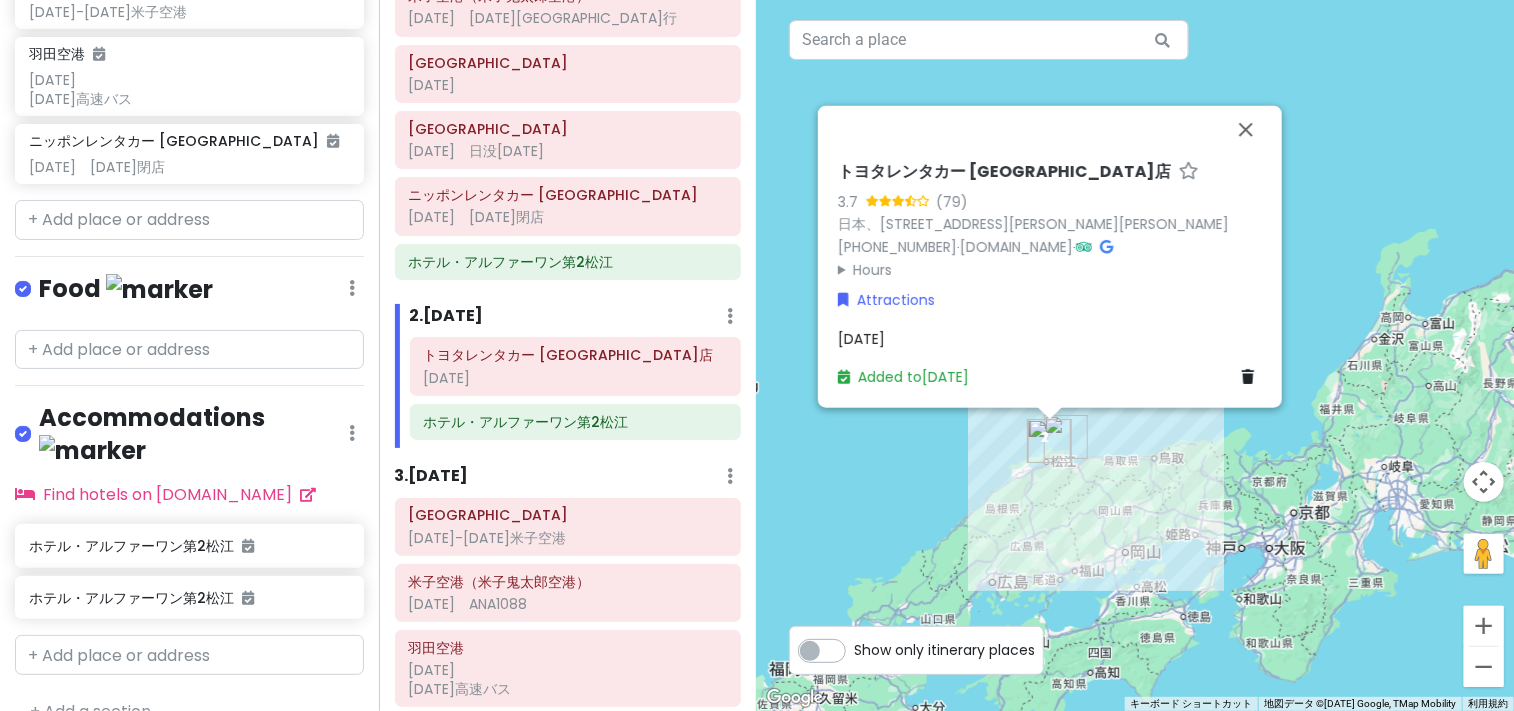 click at bounding box center (1248, 376) 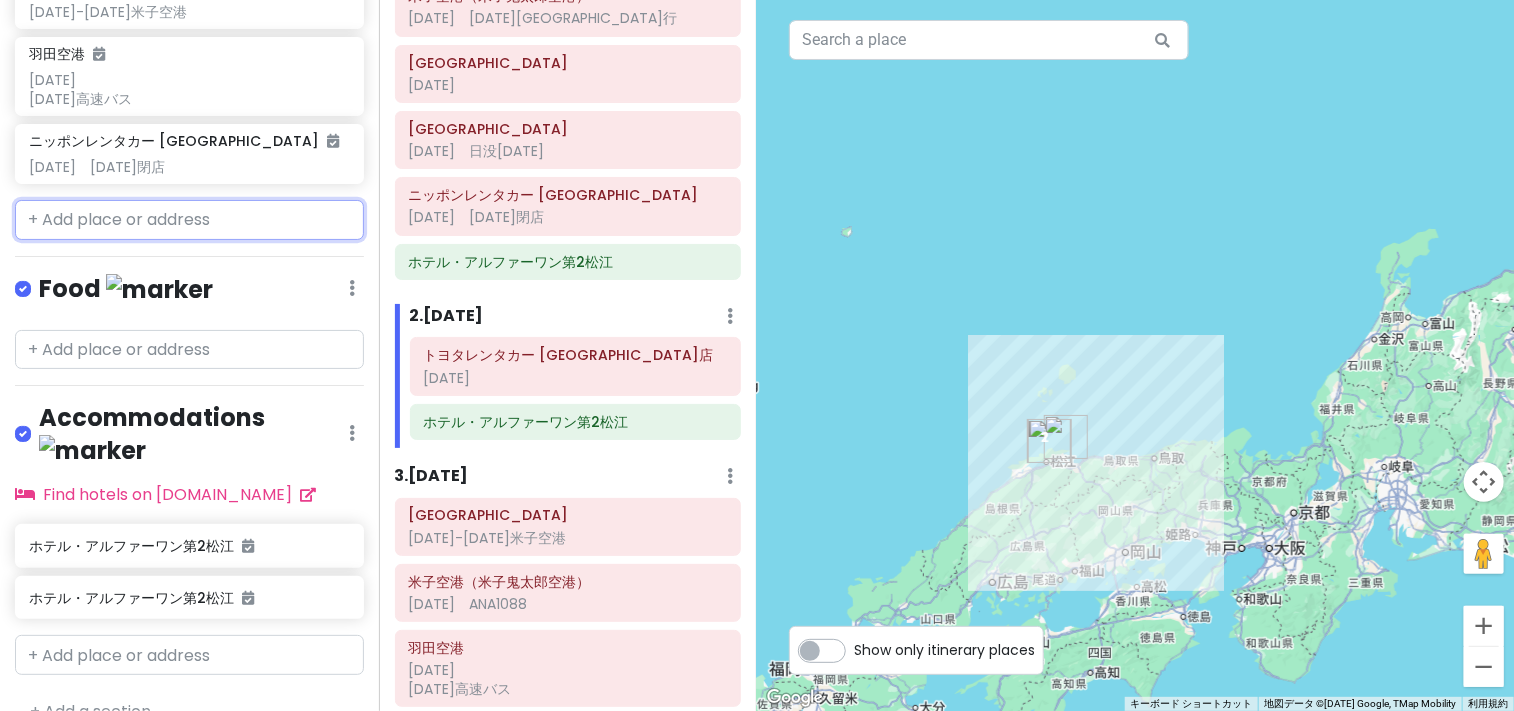 scroll, scrollTop: 877, scrollLeft: 0, axis: vertical 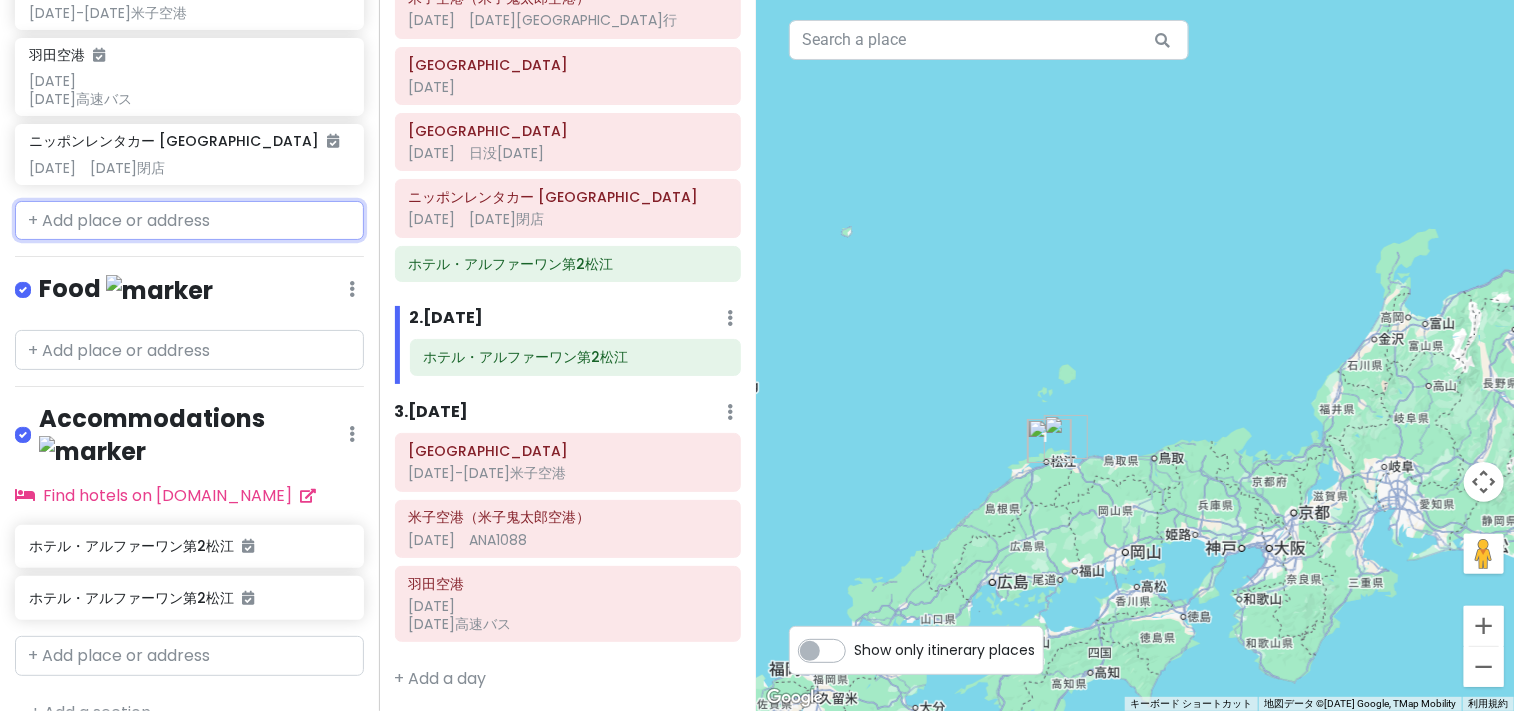 click at bounding box center [189, 221] 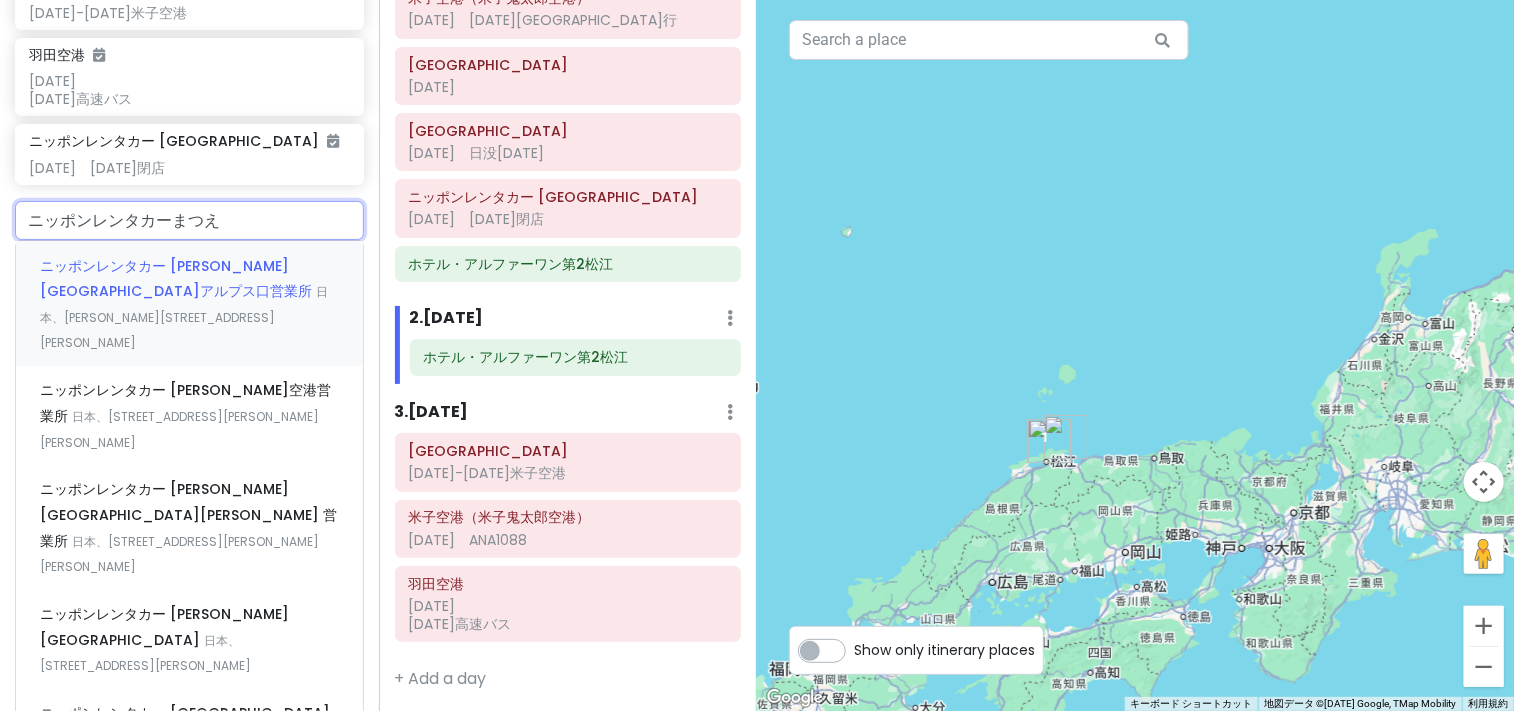 type on "ニッポンレンタカー[PERSON_NAME]" 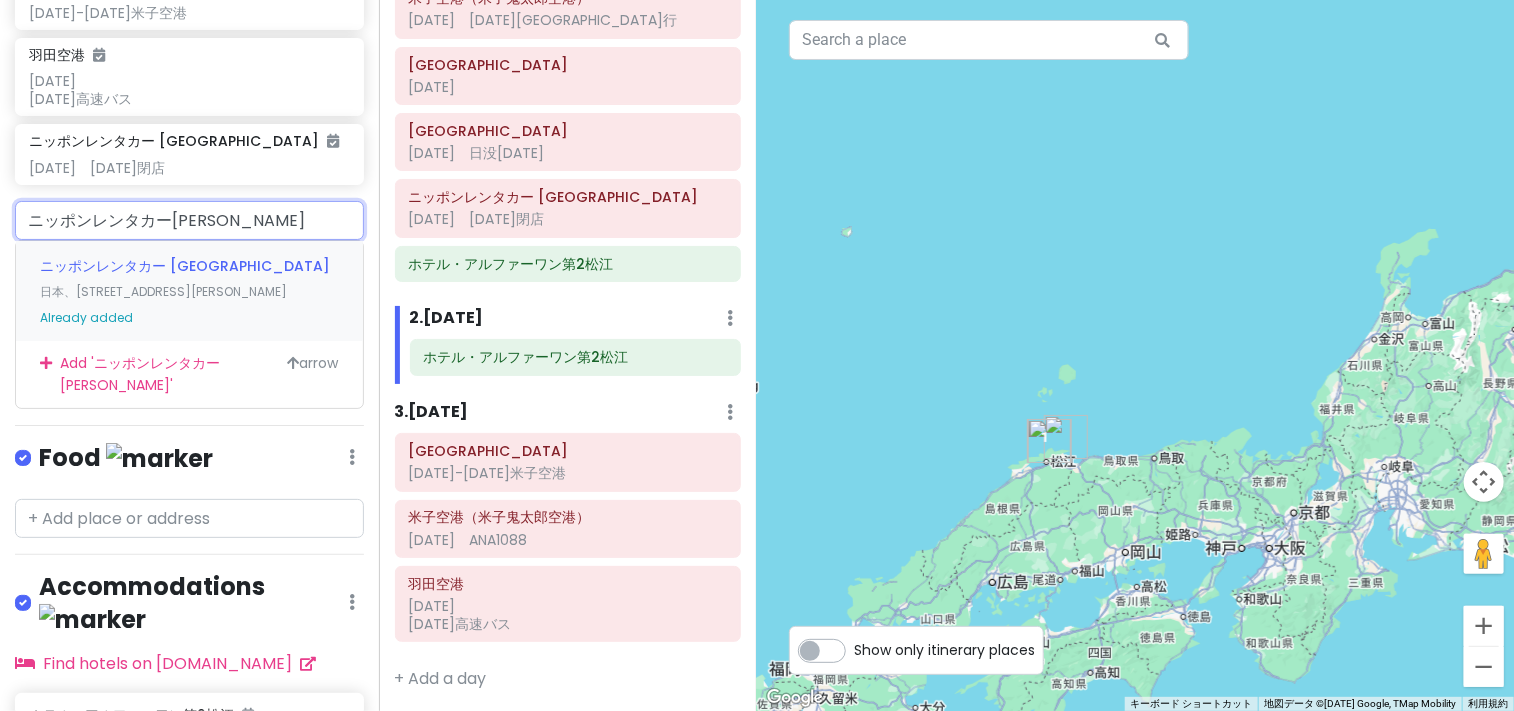 click on "ニッポンレンタカー [GEOGRAPHIC_DATA]" at bounding box center [185, 266] 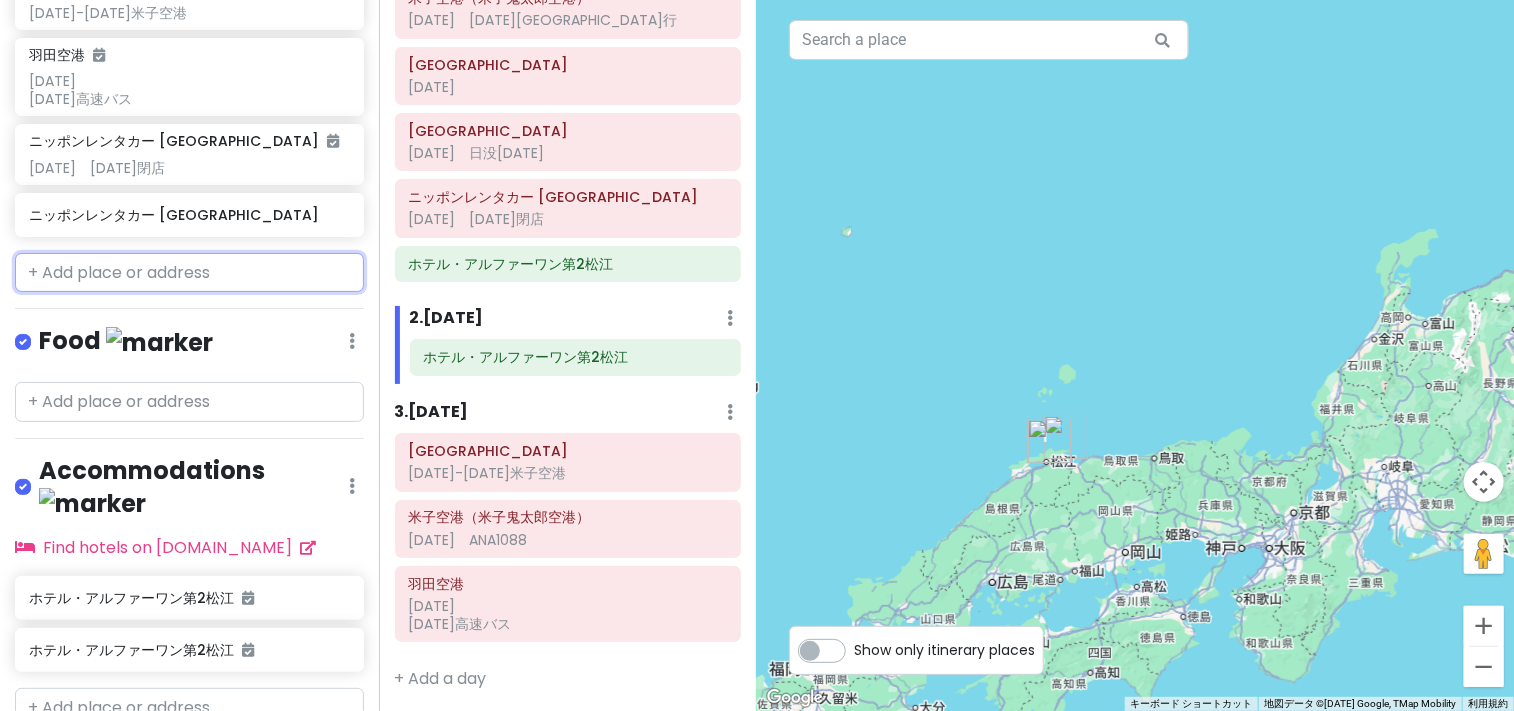 scroll, scrollTop: 929, scrollLeft: 0, axis: vertical 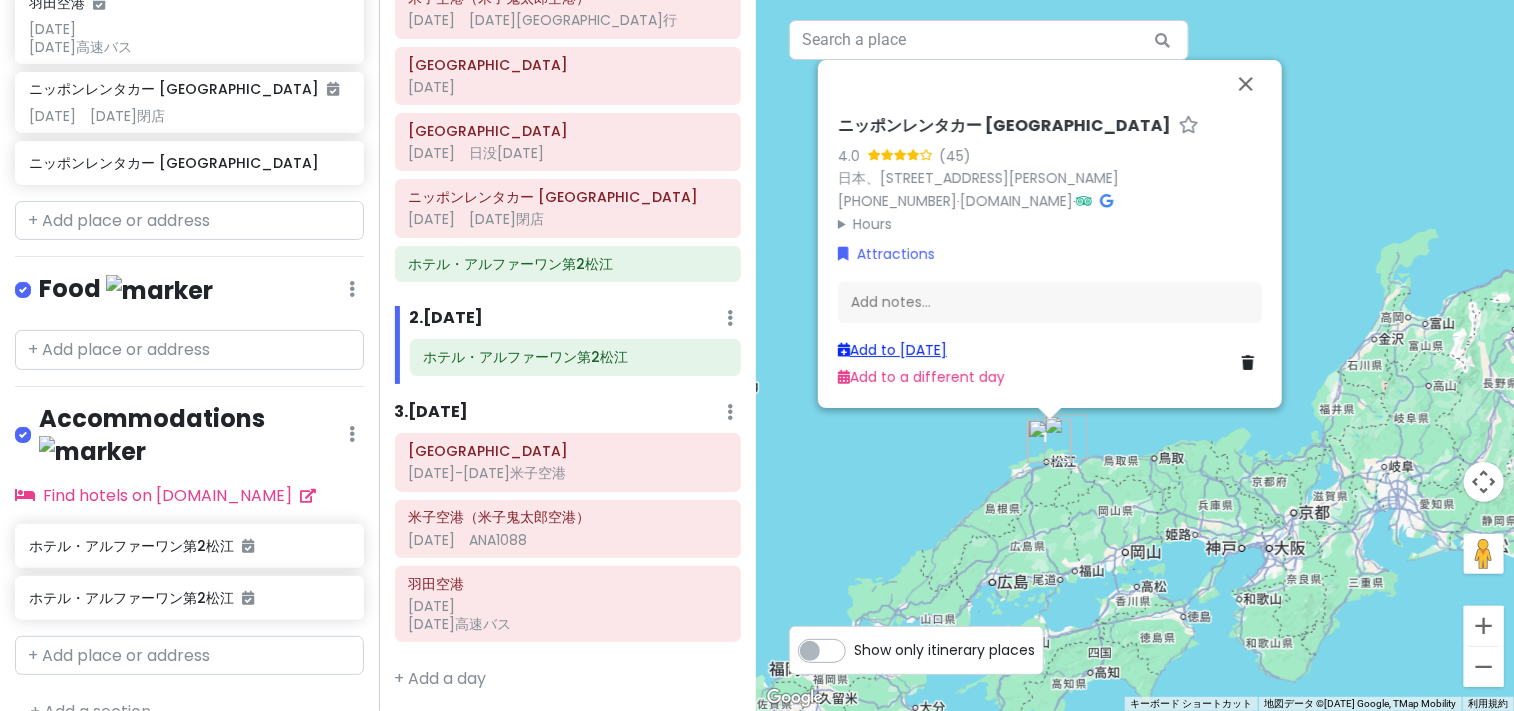 click on "Add to   [DATE]" at bounding box center [892, 350] 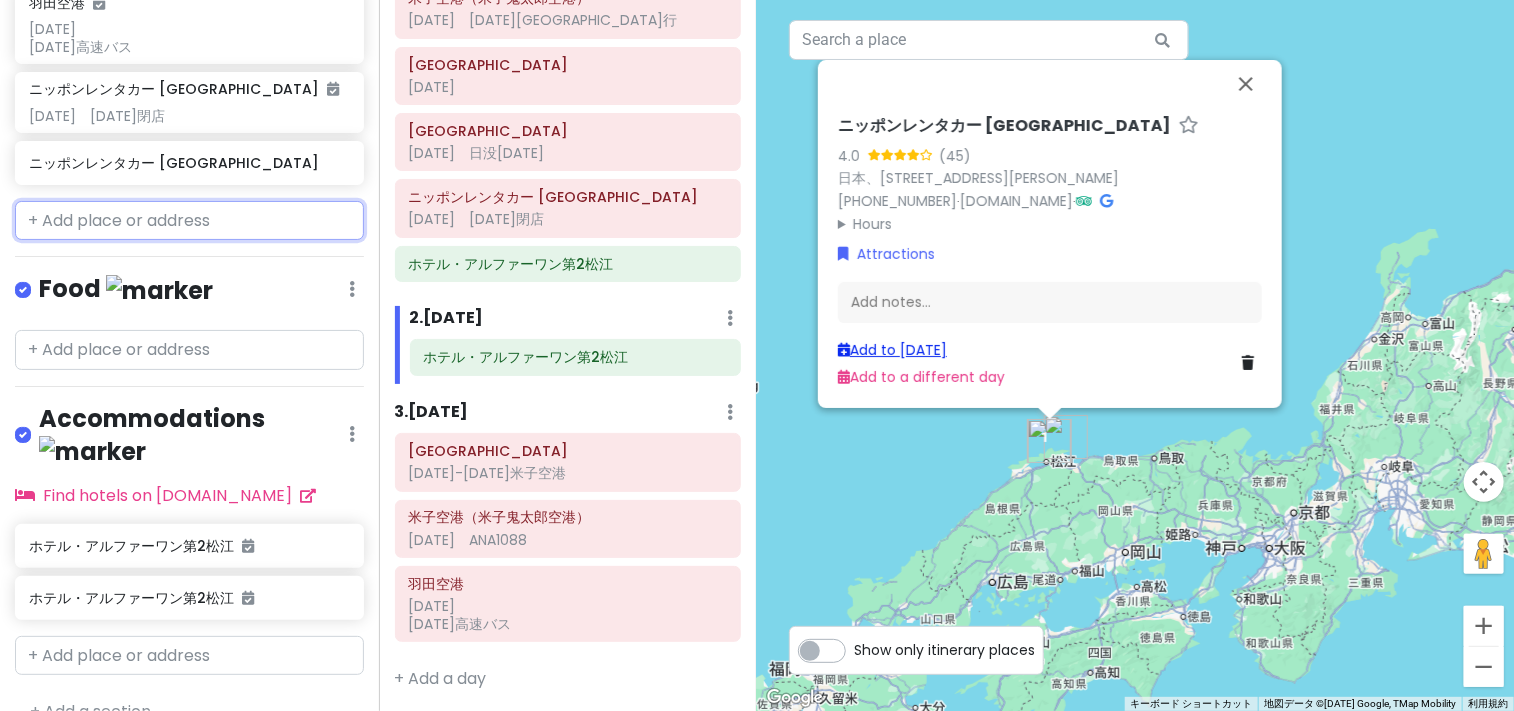 scroll, scrollTop: 354, scrollLeft: 0, axis: vertical 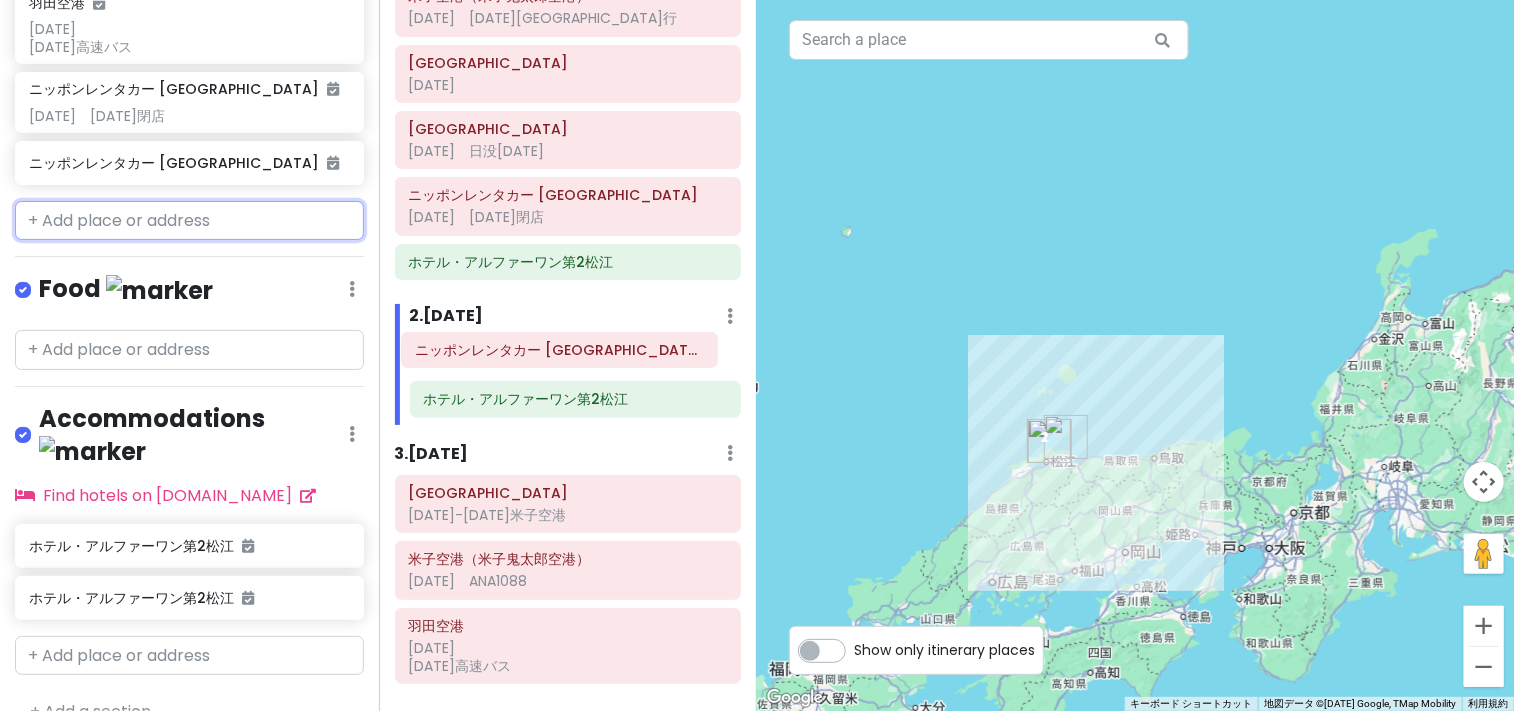 drag, startPoint x: 584, startPoint y: 401, endPoint x: 576, endPoint y: 355, distance: 46.69047 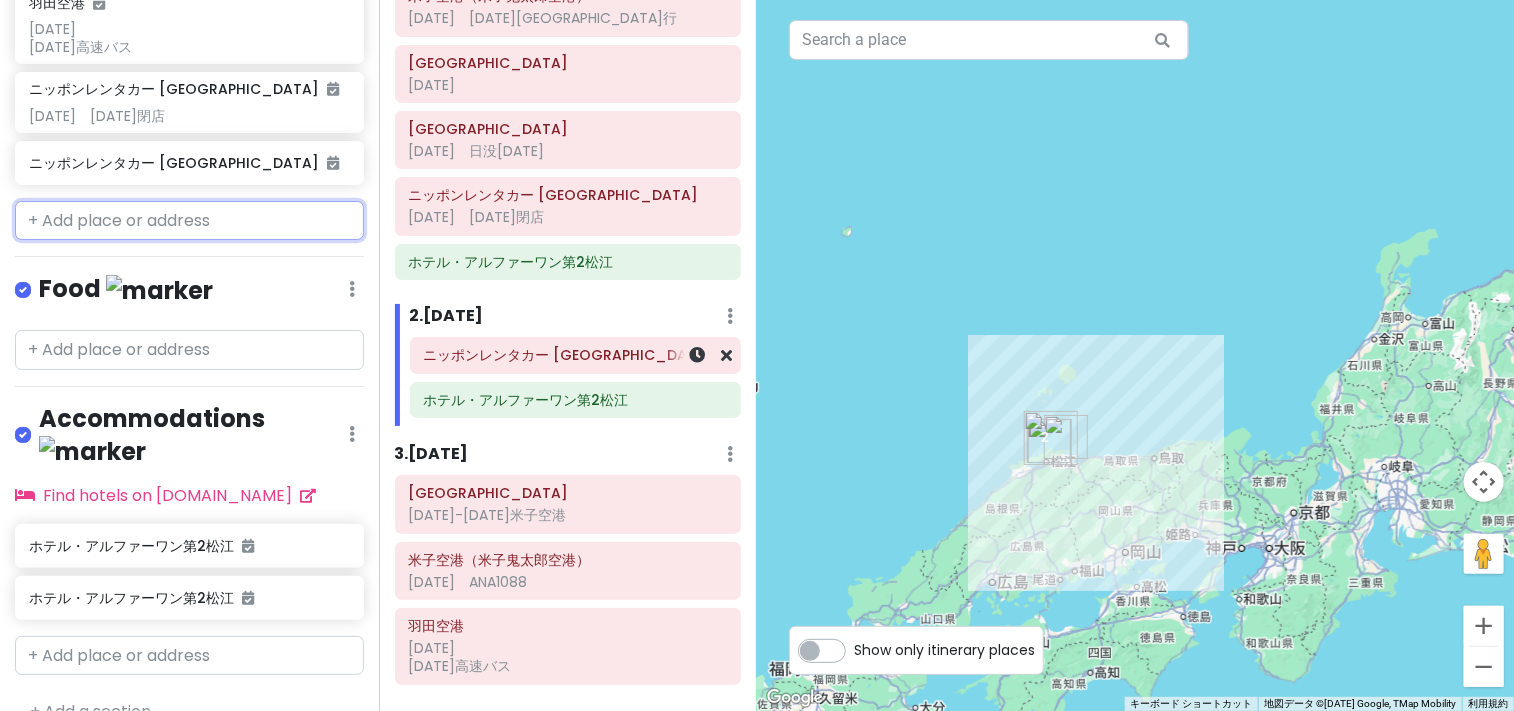 click on "ニッポンレンタカー [GEOGRAPHIC_DATA]" at bounding box center [575, 356] 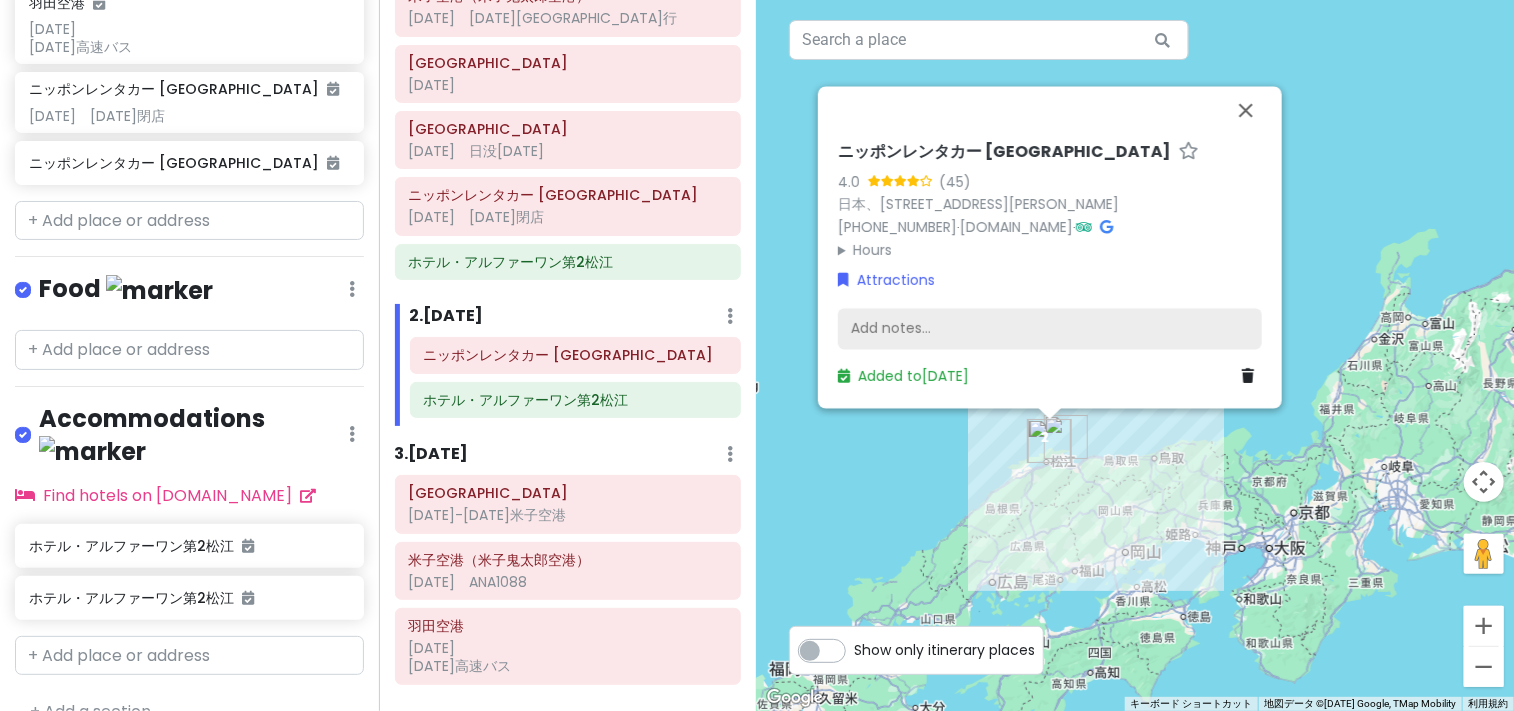 click on "Add notes..." at bounding box center [1050, 329] 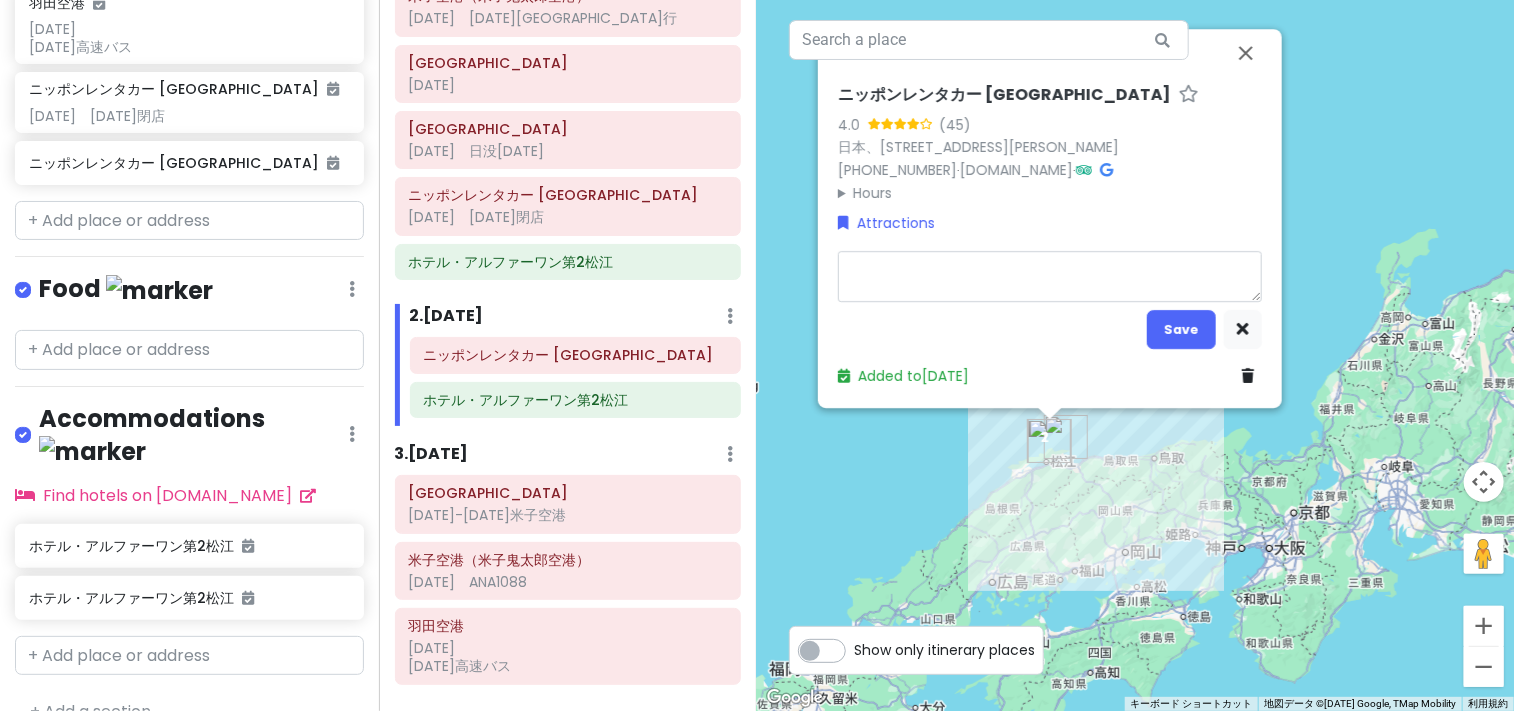 type on "x" 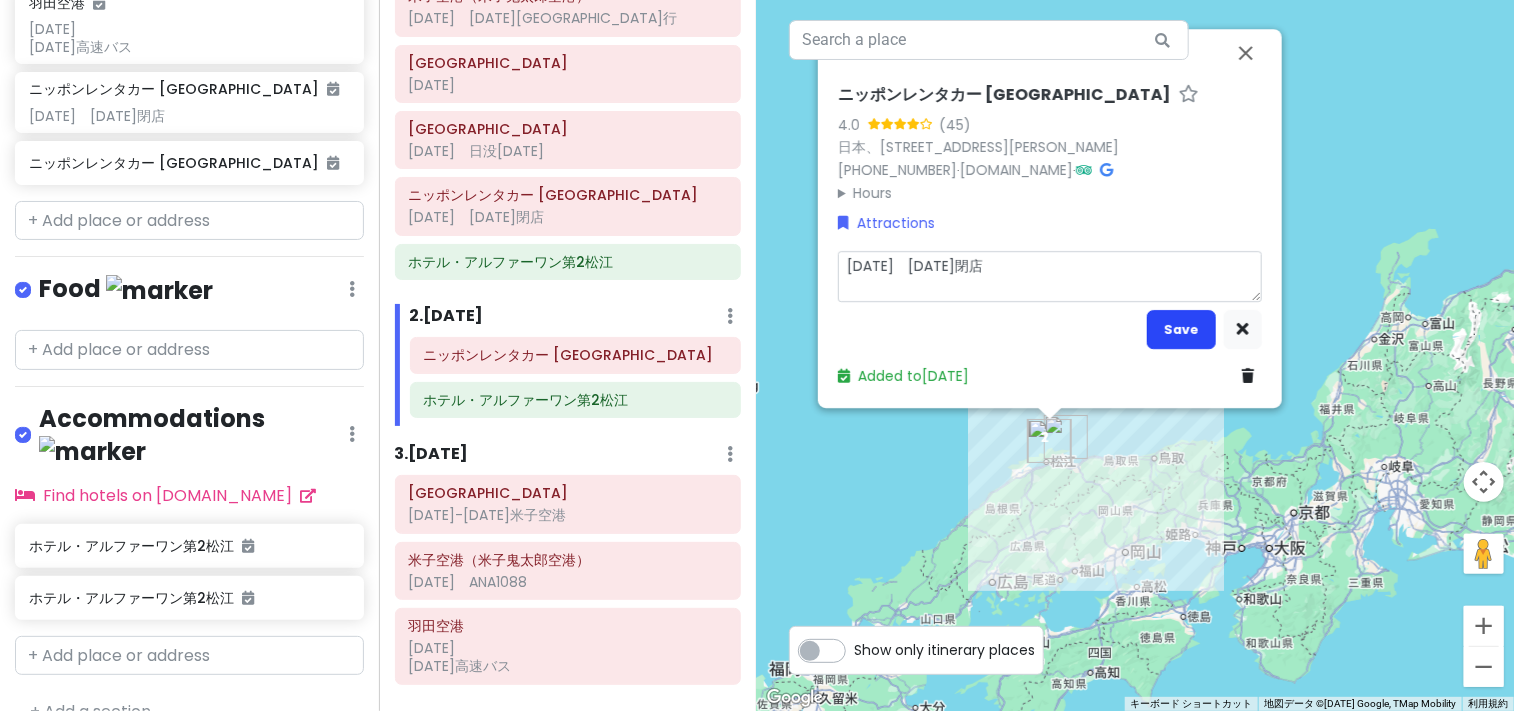 type on "[DATE]　[DATE]閉店" 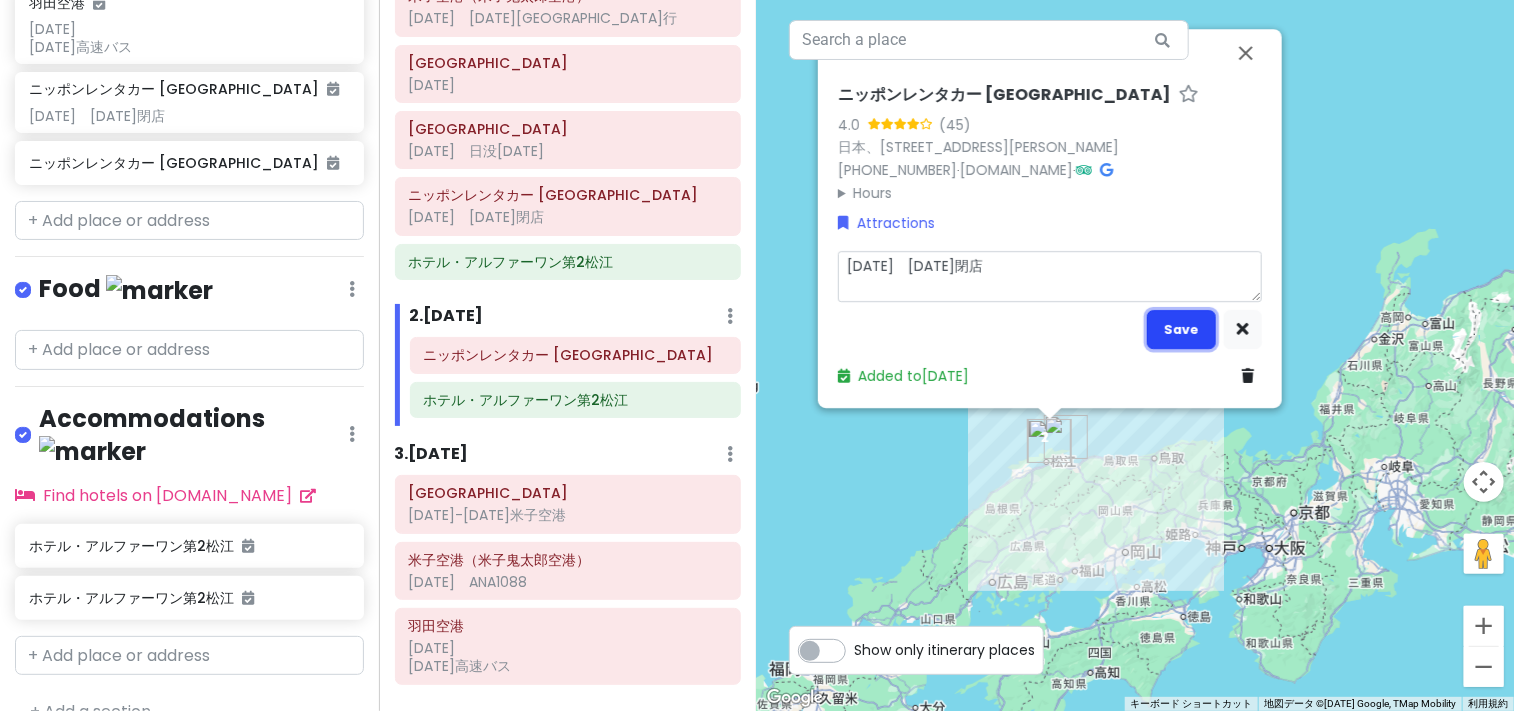 click on "Save" at bounding box center [1181, 329] 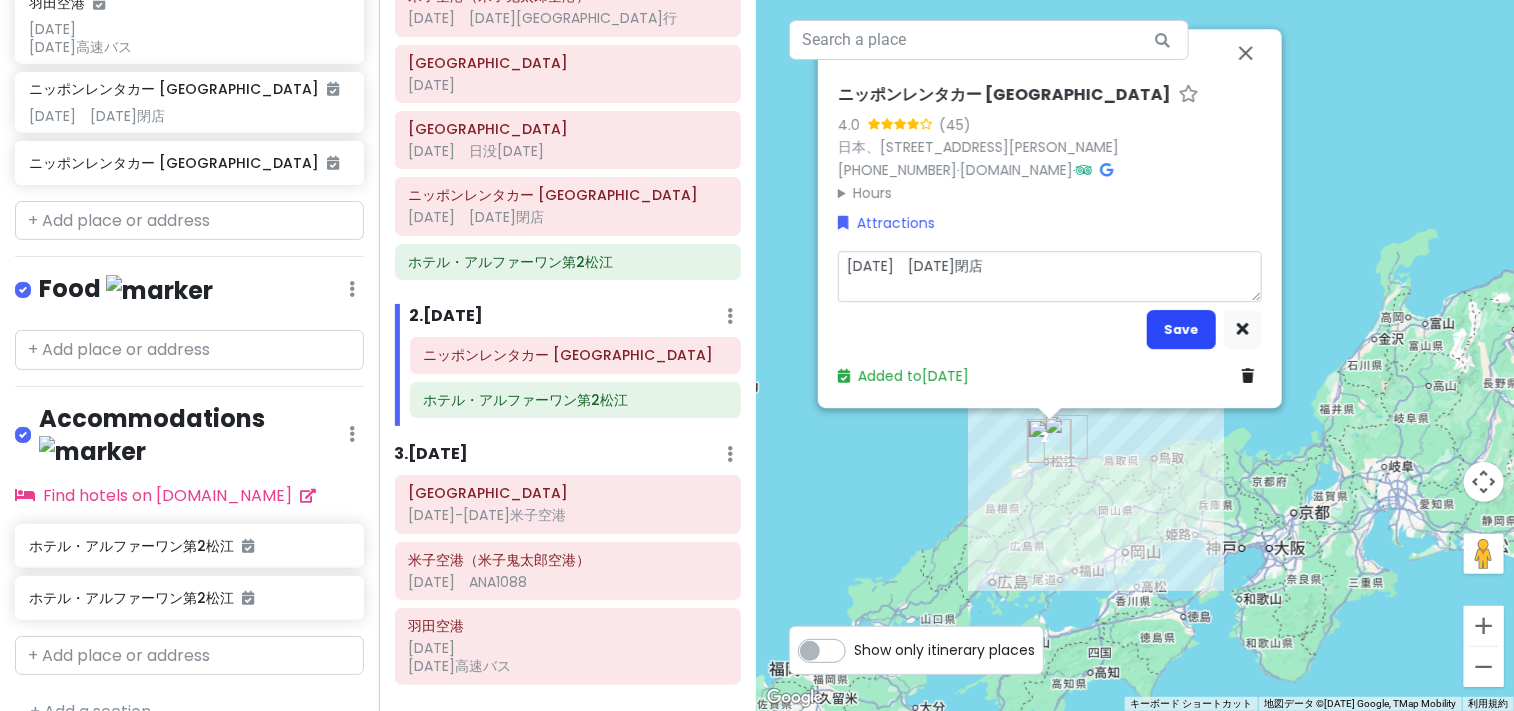 scroll, scrollTop: 946, scrollLeft: 0, axis: vertical 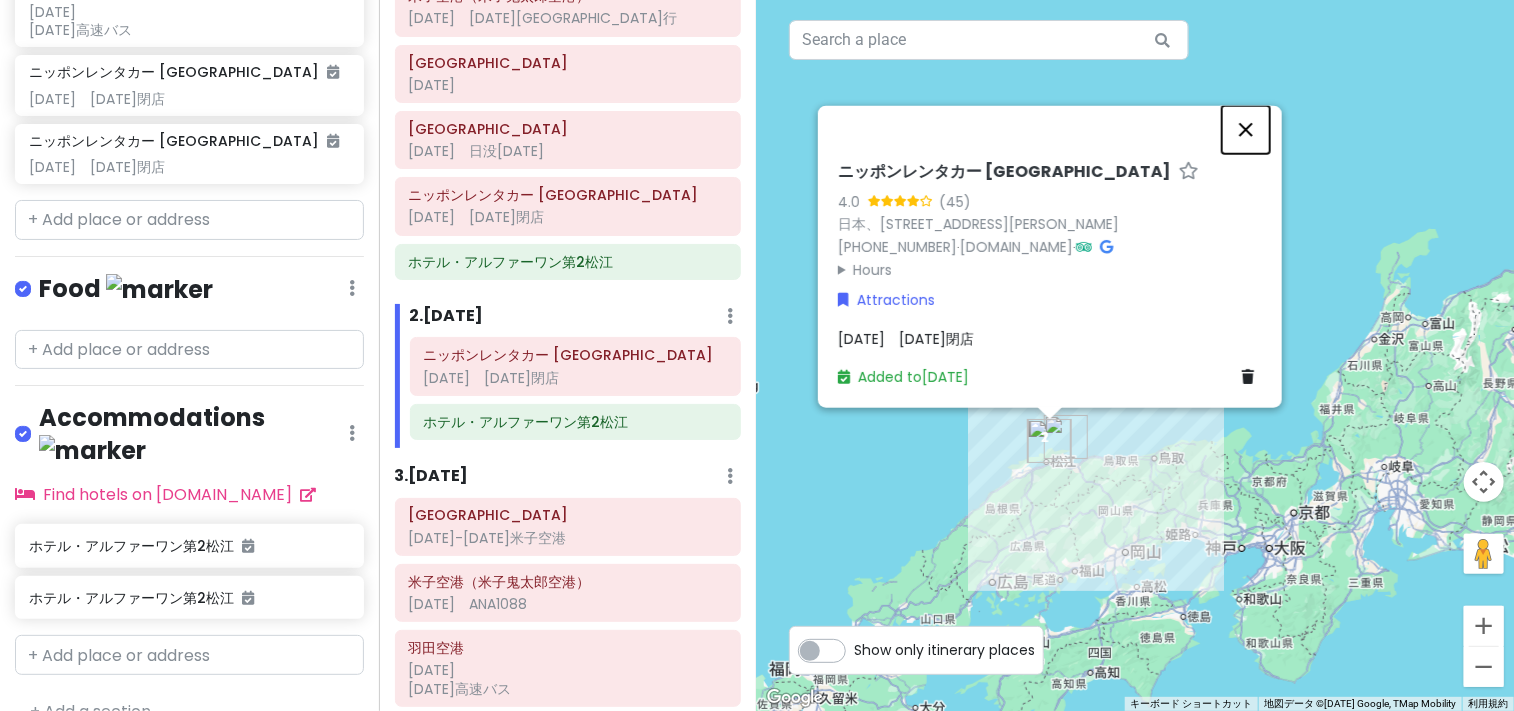 click at bounding box center (1246, 129) 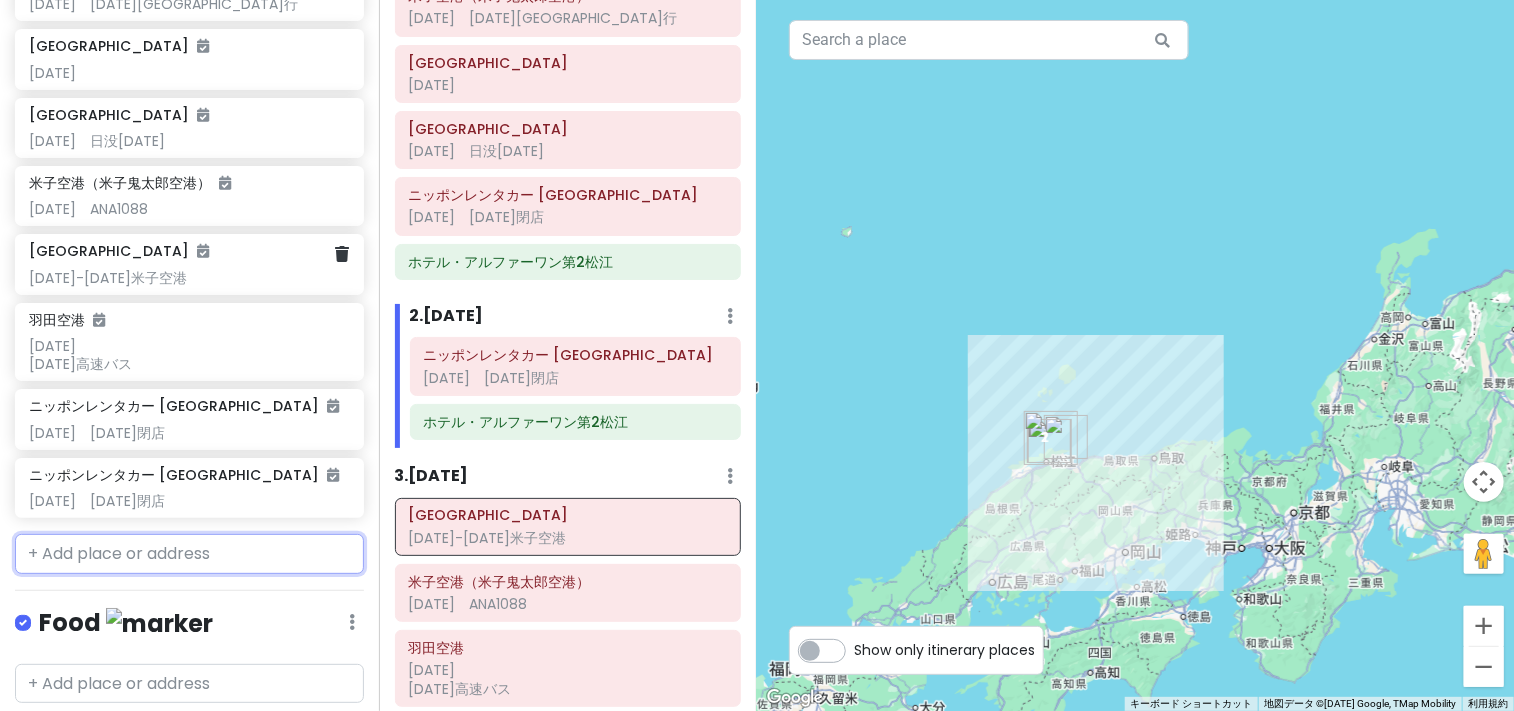 scroll, scrollTop: 446, scrollLeft: 0, axis: vertical 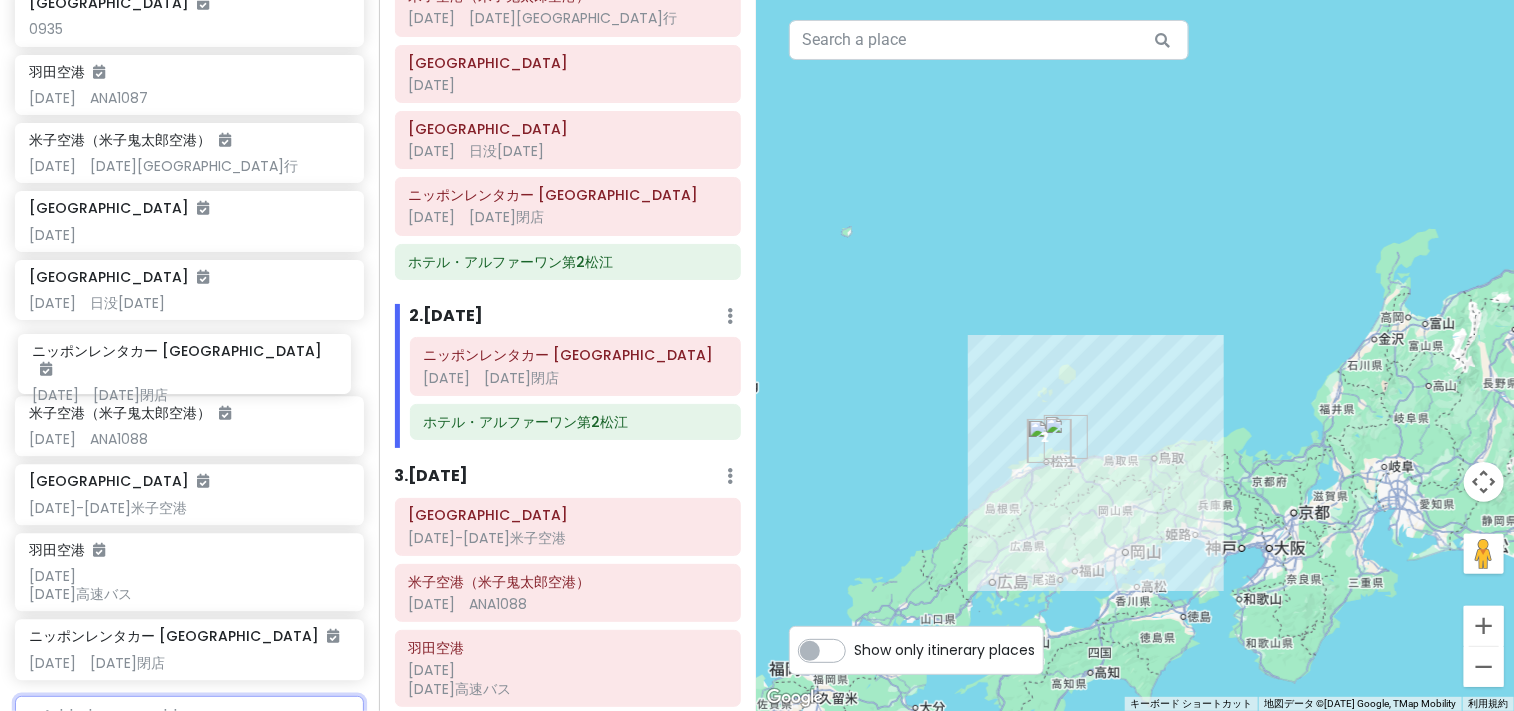 drag, startPoint x: 166, startPoint y: 574, endPoint x: 169, endPoint y: 355, distance: 219.02055 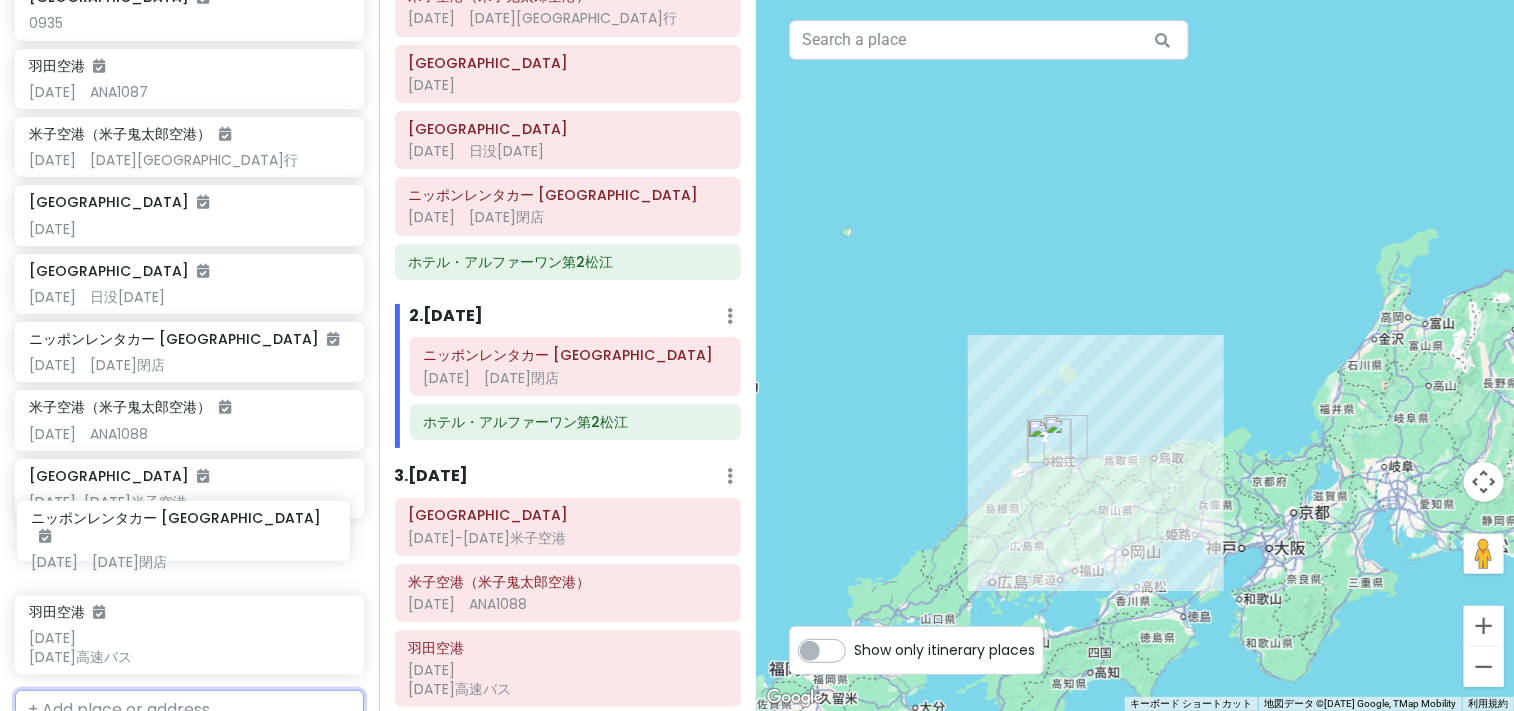 scroll, scrollTop: 458, scrollLeft: 0, axis: vertical 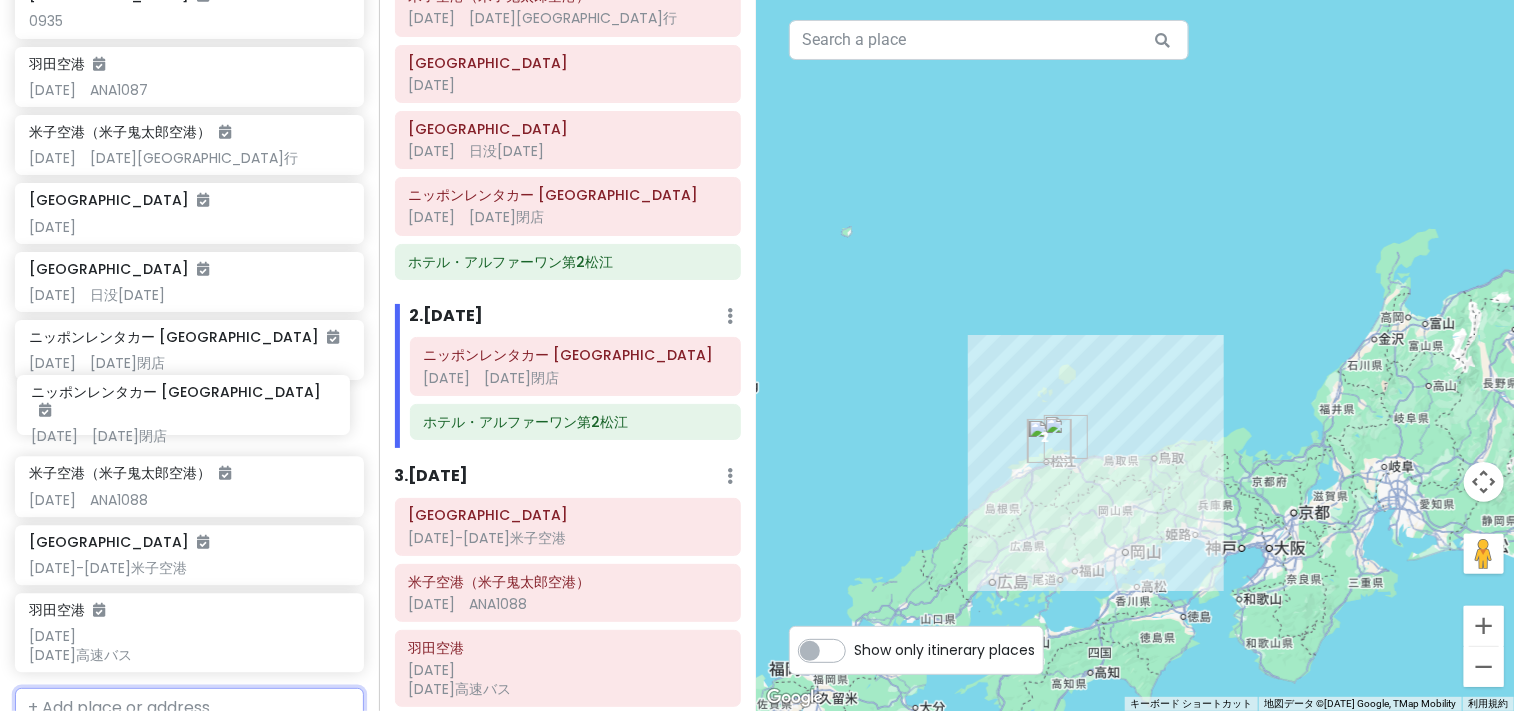 drag, startPoint x: 137, startPoint y: 646, endPoint x: 139, endPoint y: 404, distance: 242.00827 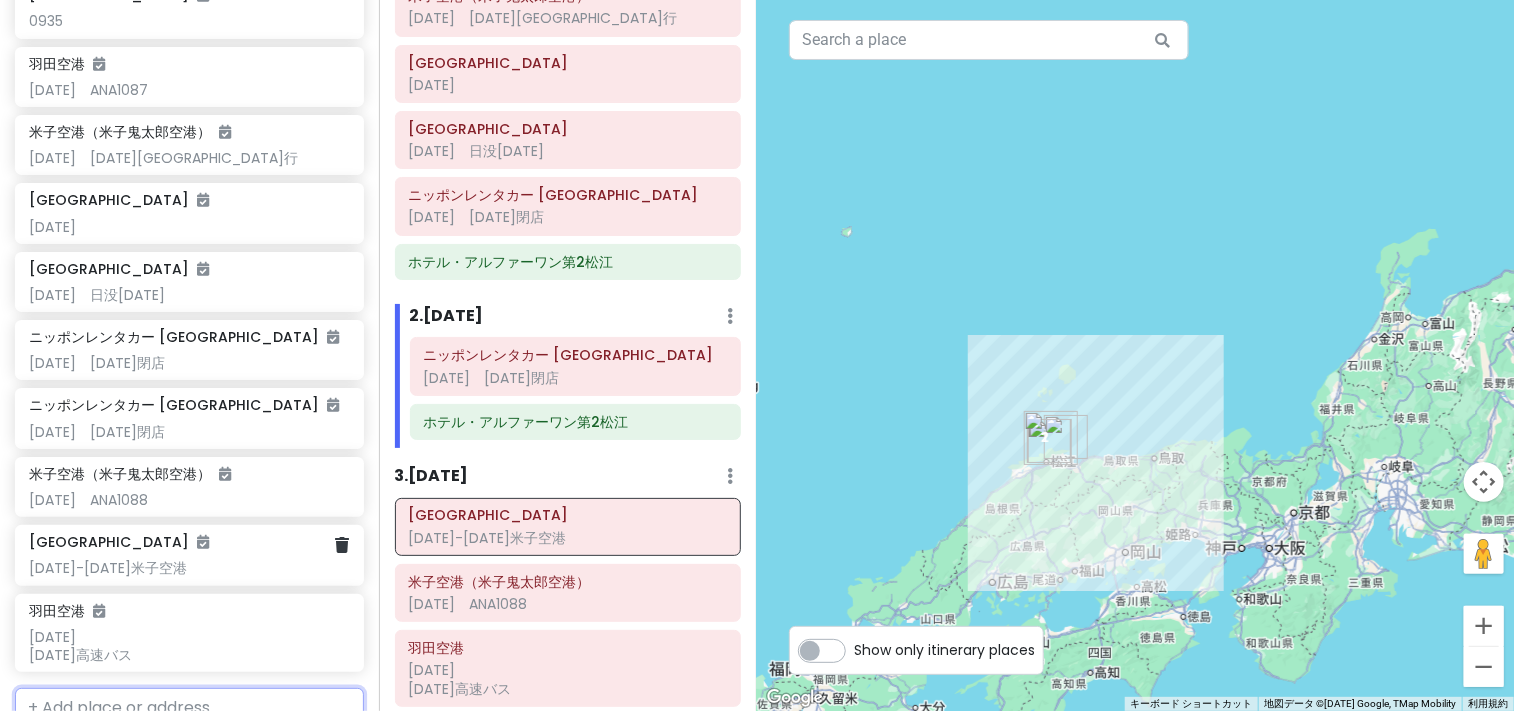 scroll, scrollTop: 462, scrollLeft: 0, axis: vertical 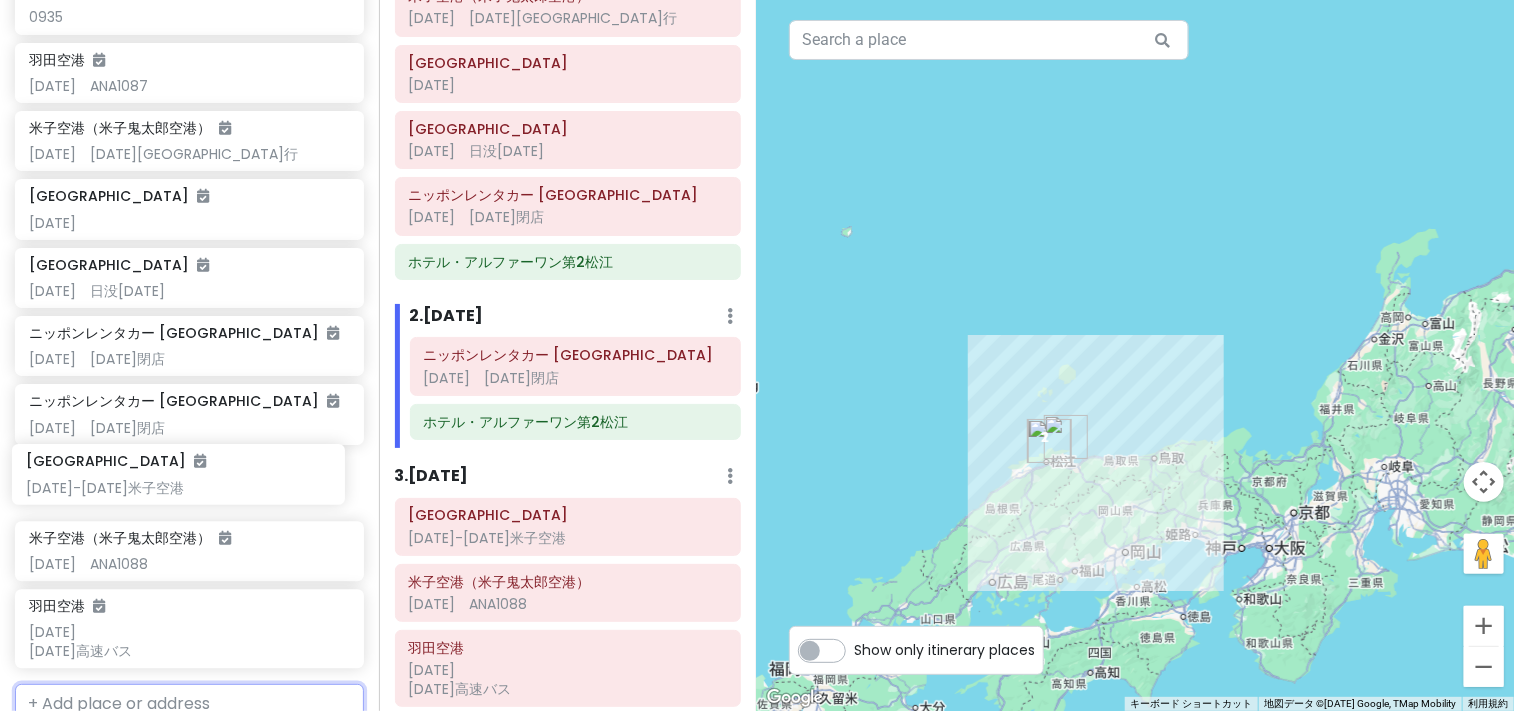 drag, startPoint x: 164, startPoint y: 561, endPoint x: 161, endPoint y: 483, distance: 78.05767 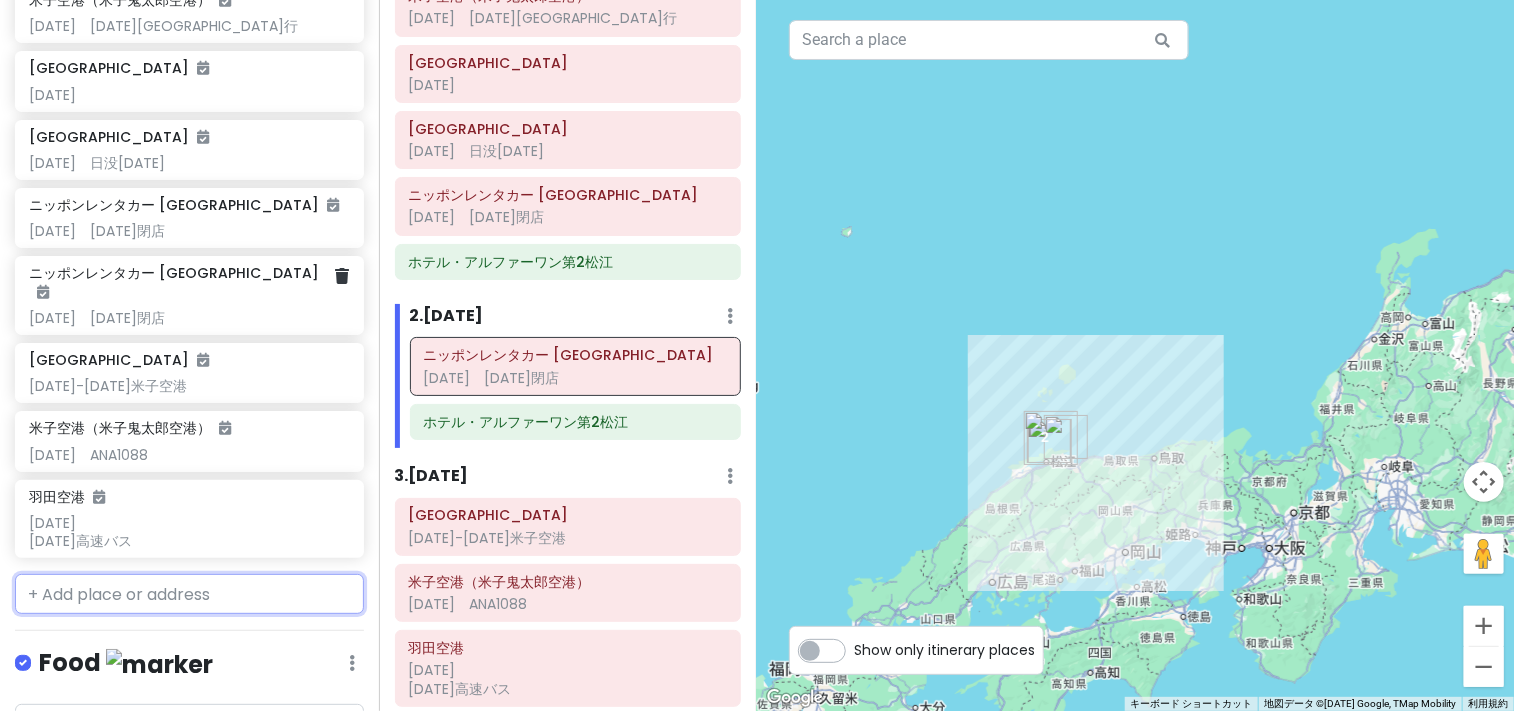 scroll, scrollTop: 628, scrollLeft: 0, axis: vertical 